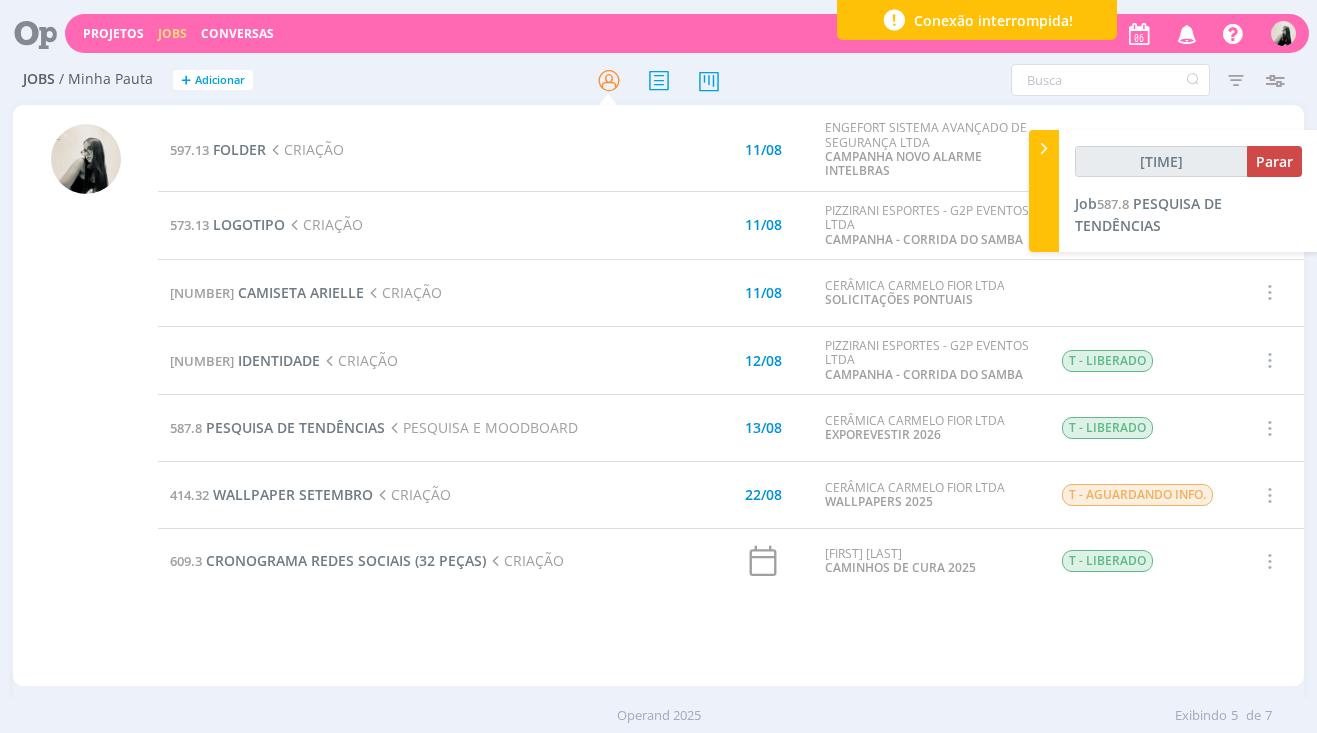 scroll, scrollTop: 0, scrollLeft: 0, axis: both 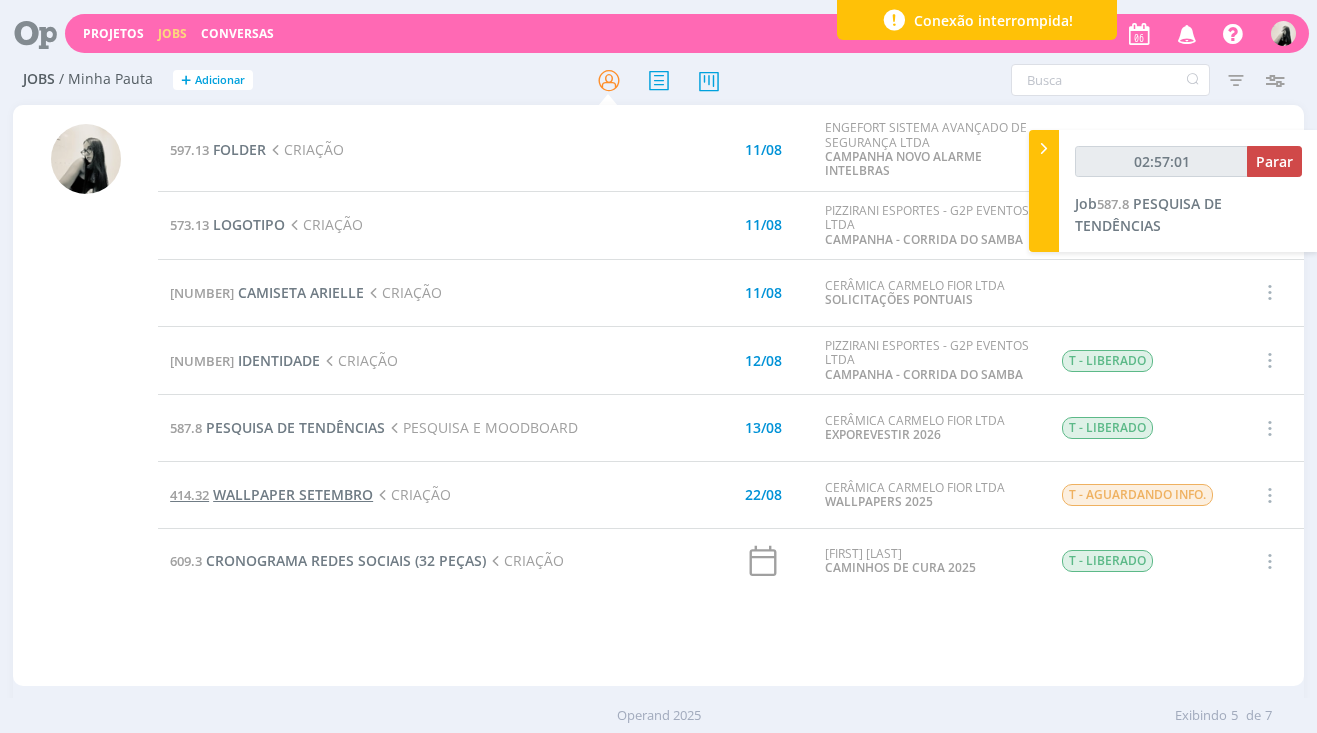 click on "WALLPAPER SETEMBRO" at bounding box center (293, 494) 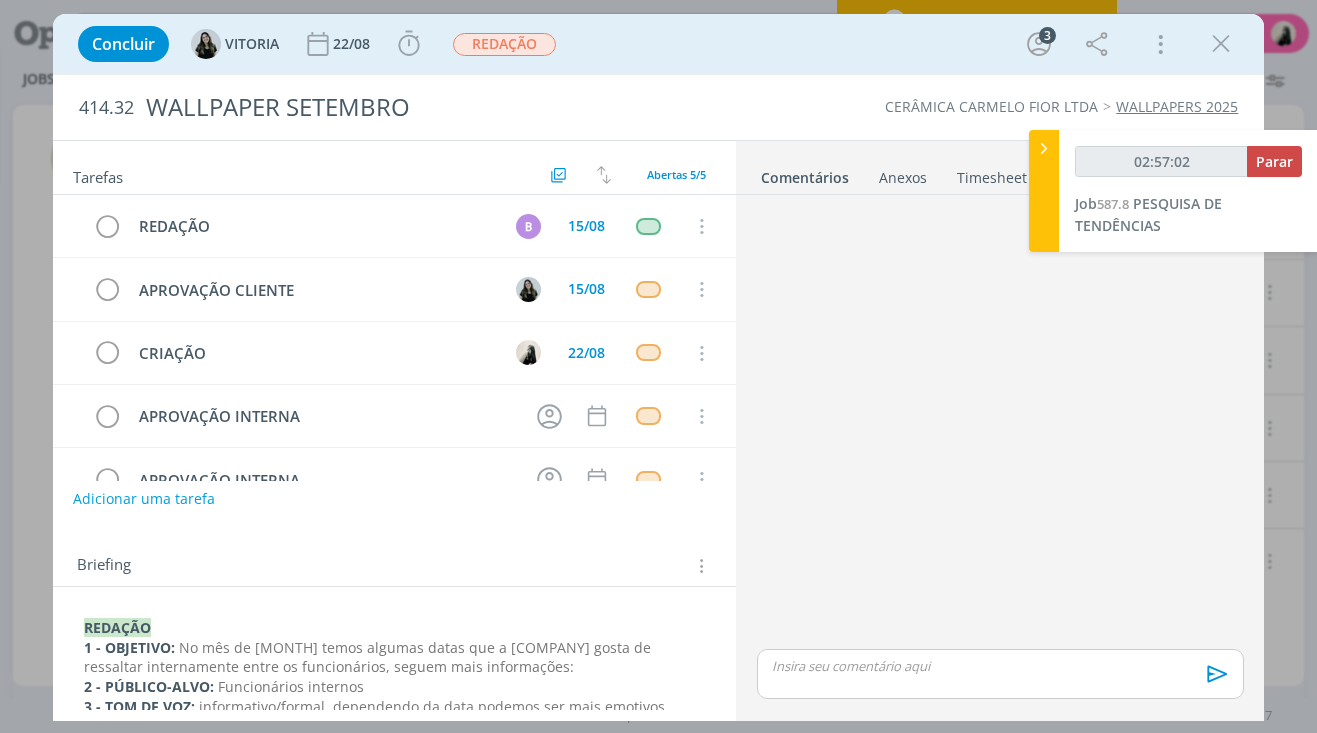 scroll, scrollTop: 46, scrollLeft: 0, axis: vertical 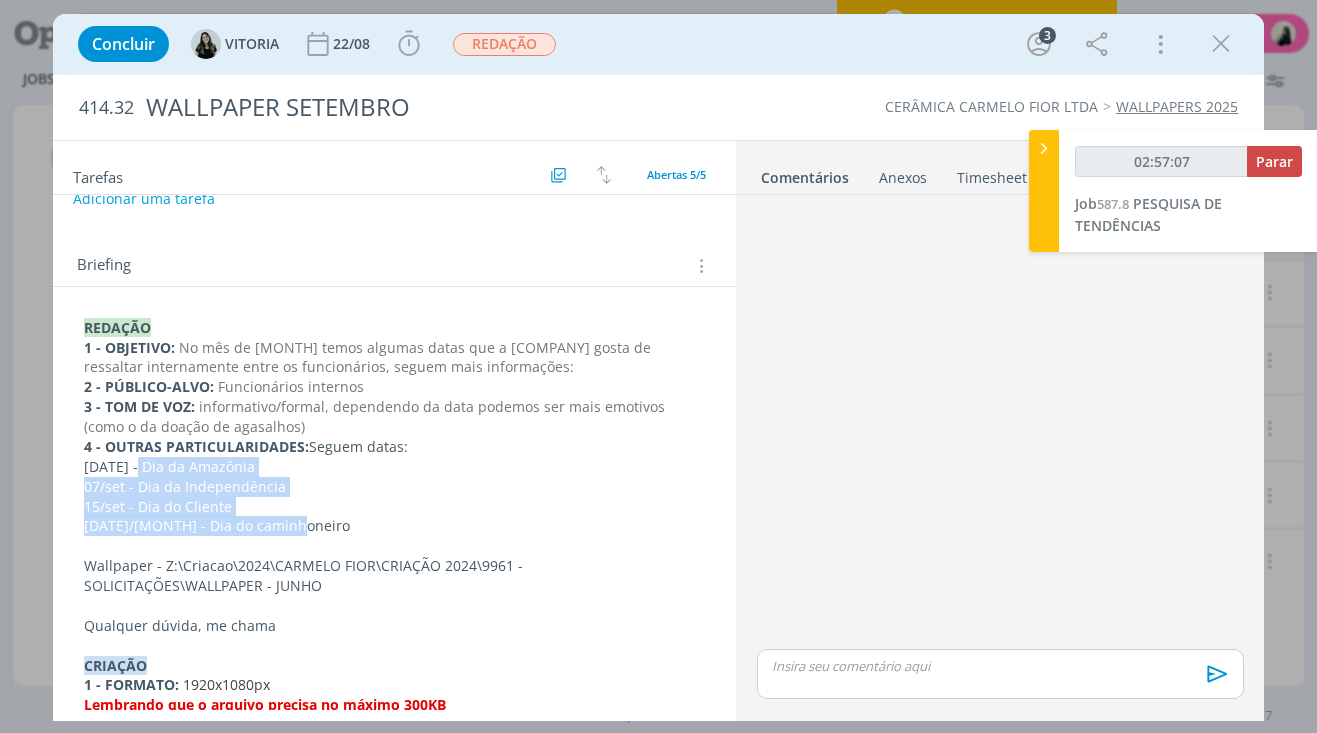 drag, startPoint x: 280, startPoint y: 526, endPoint x: 133, endPoint y: 458, distance: 161.96605 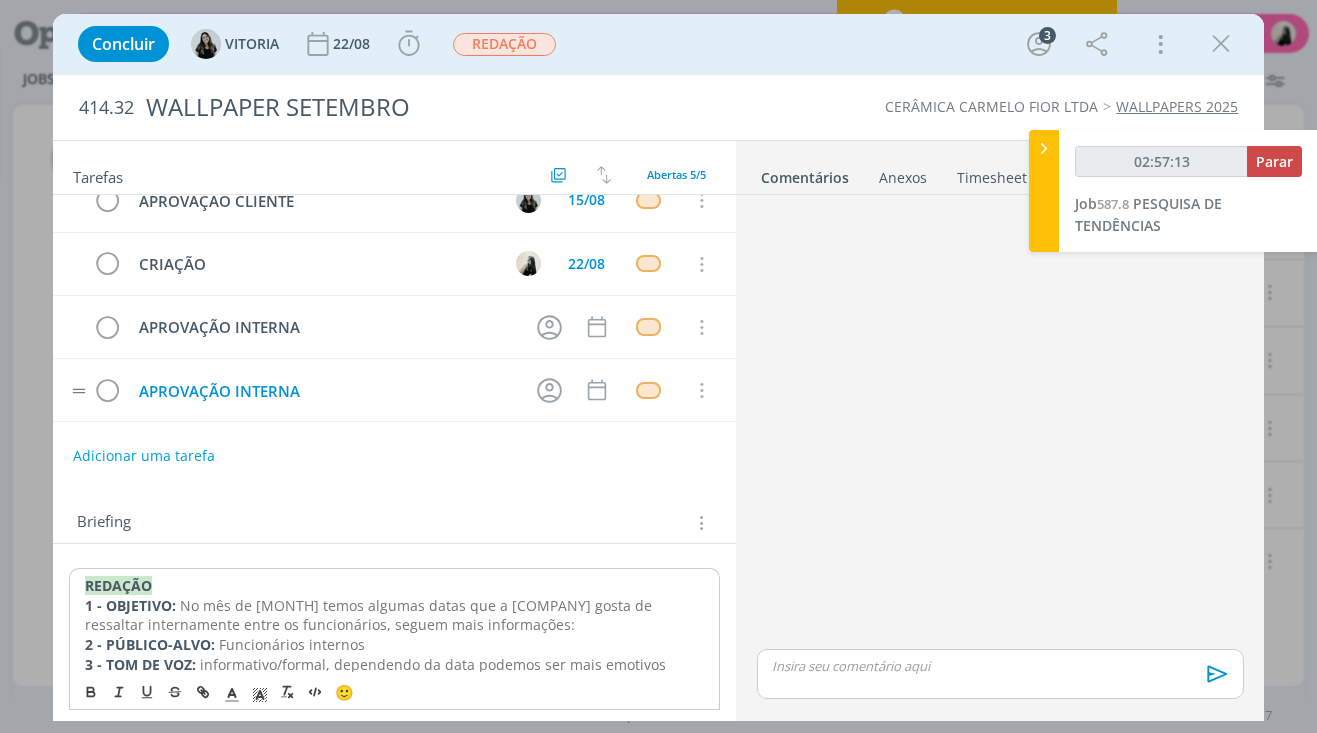 scroll, scrollTop: 0, scrollLeft: 0, axis: both 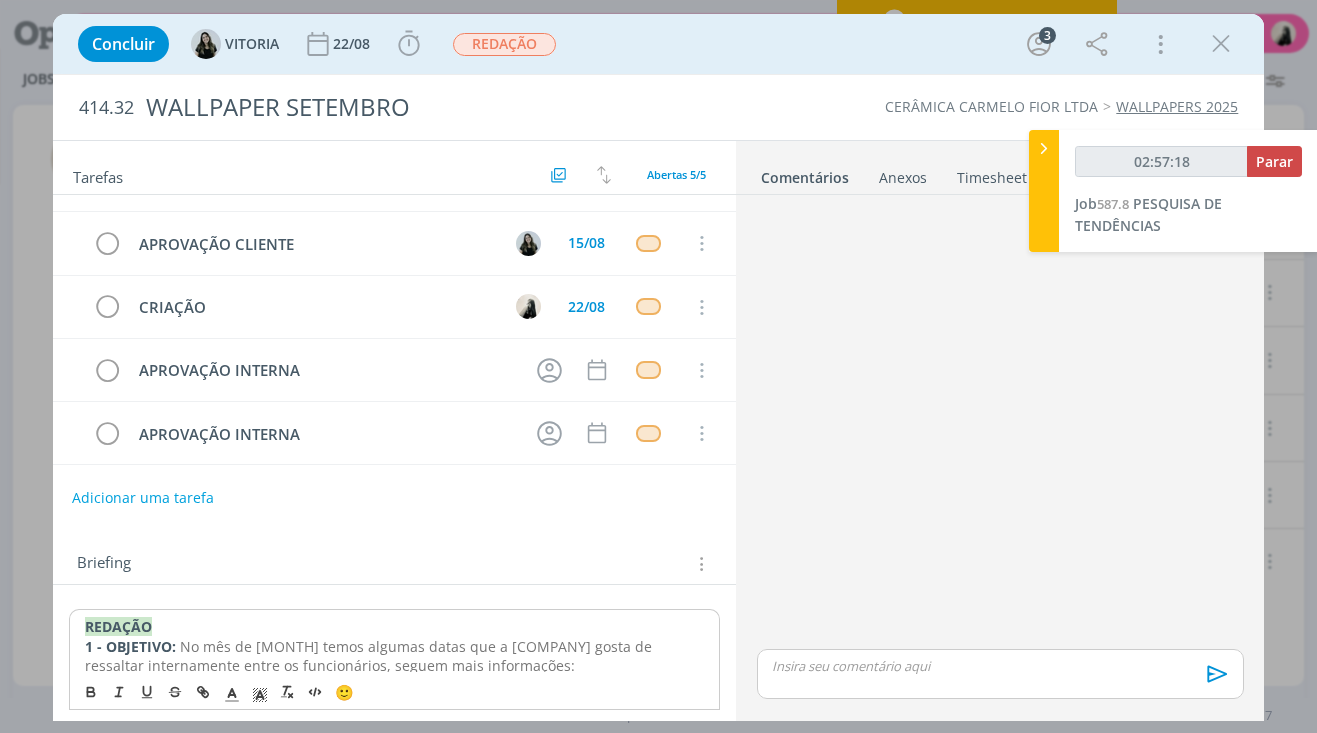 click on "Adicionar uma tarefa" at bounding box center [143, 498] 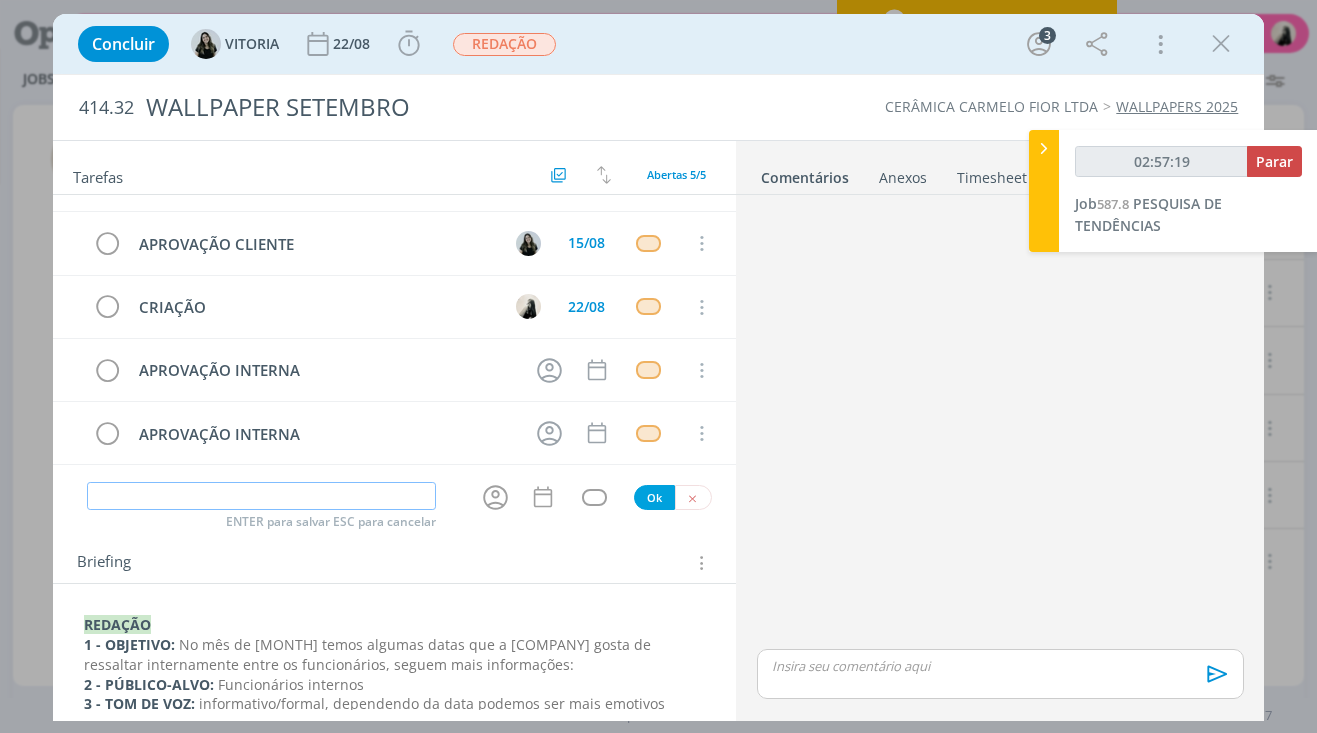 click at bounding box center (261, 496) 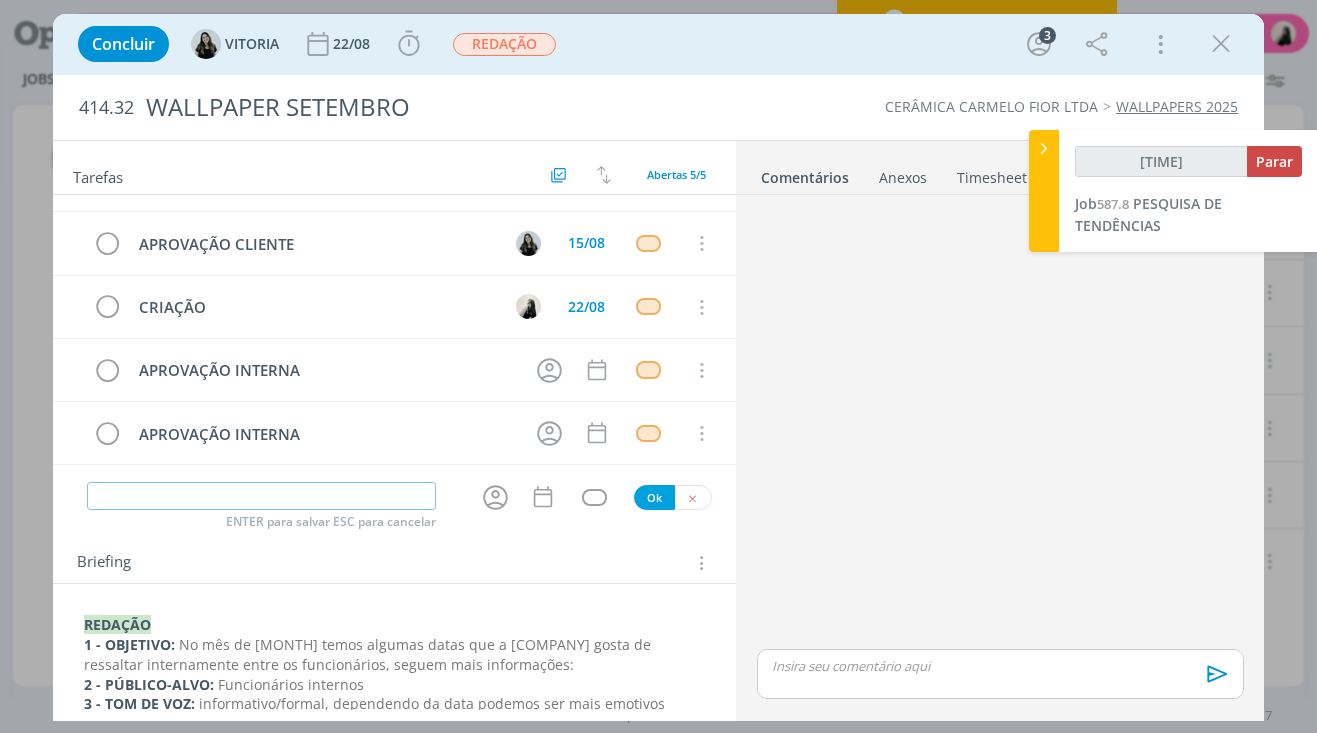 type on "02:57:22" 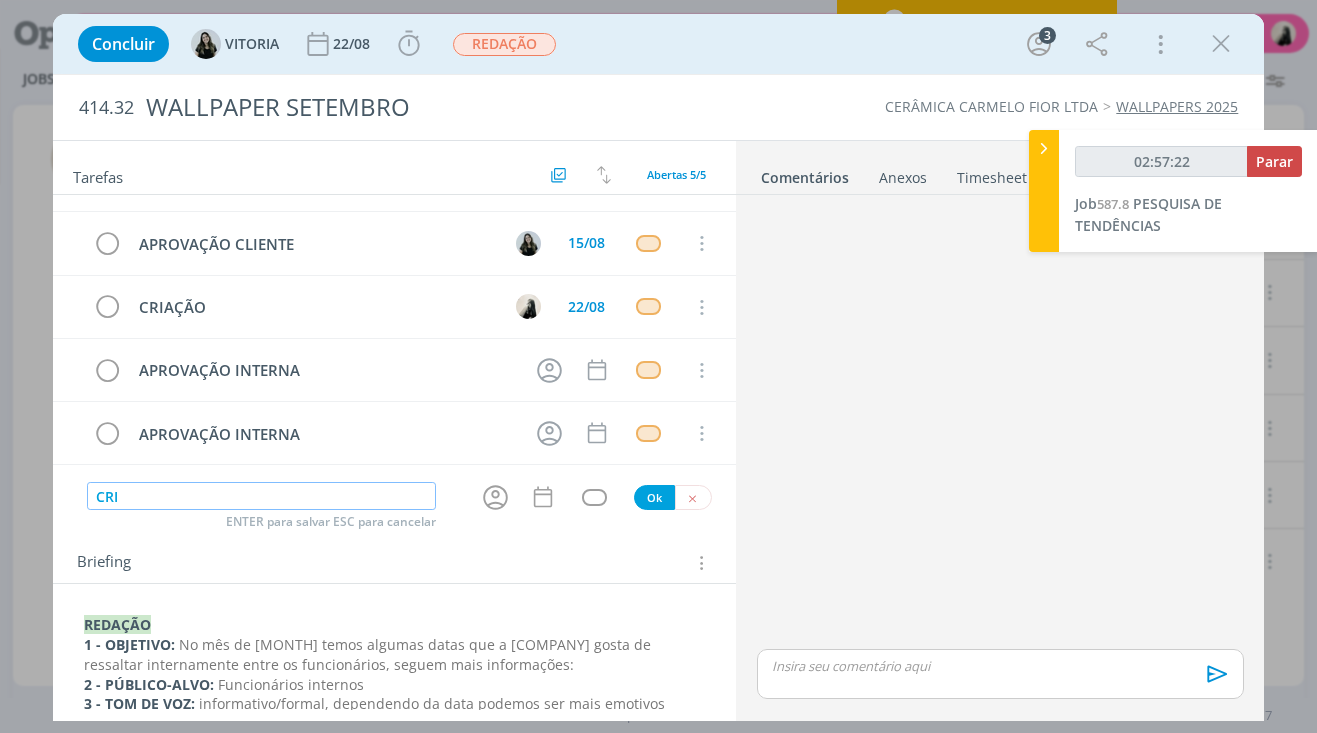 type on "CRIA" 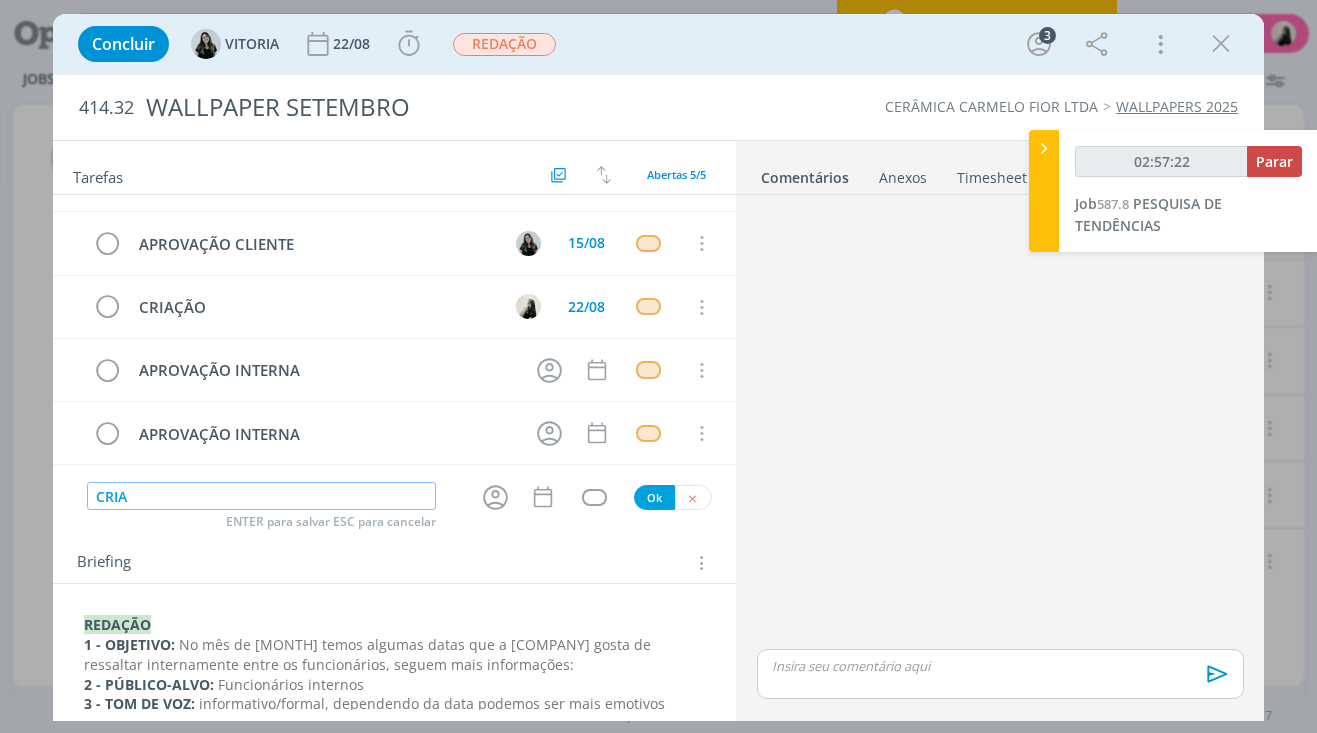 type on "02:57:23" 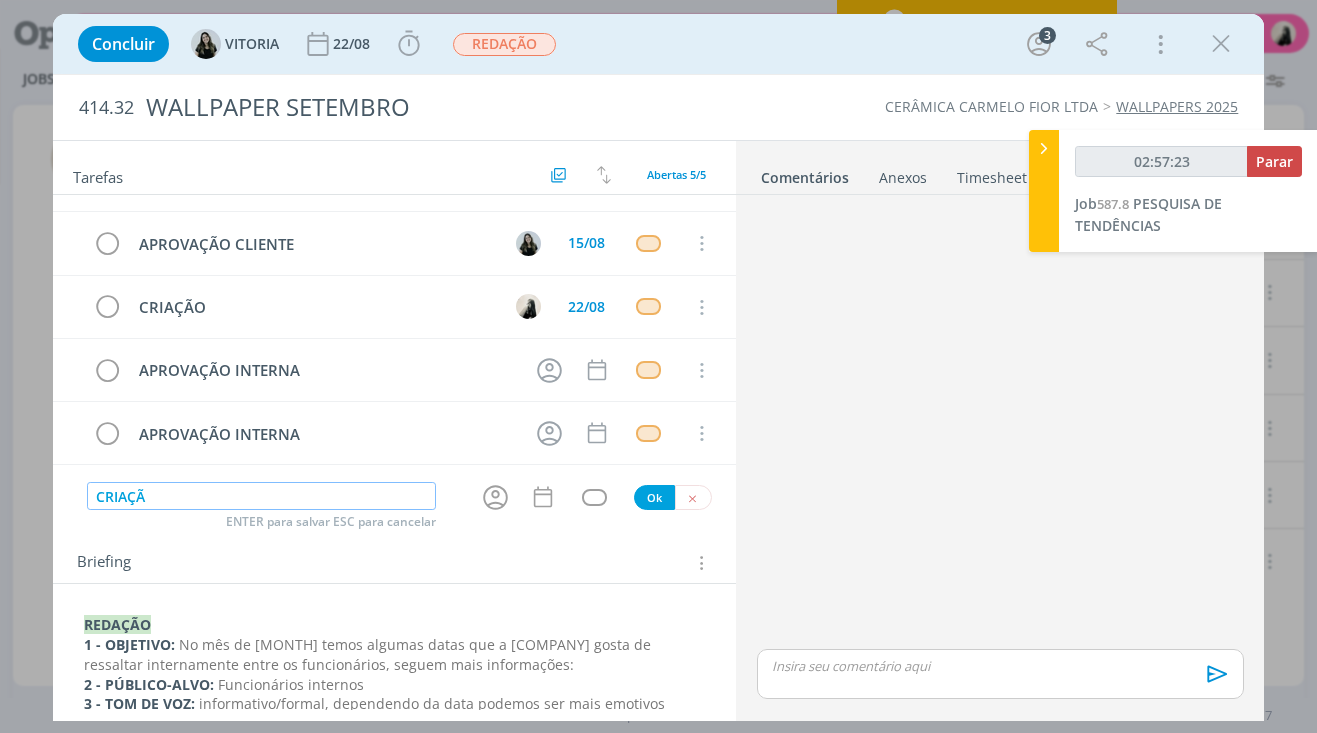 type on "CRIAÇÃO" 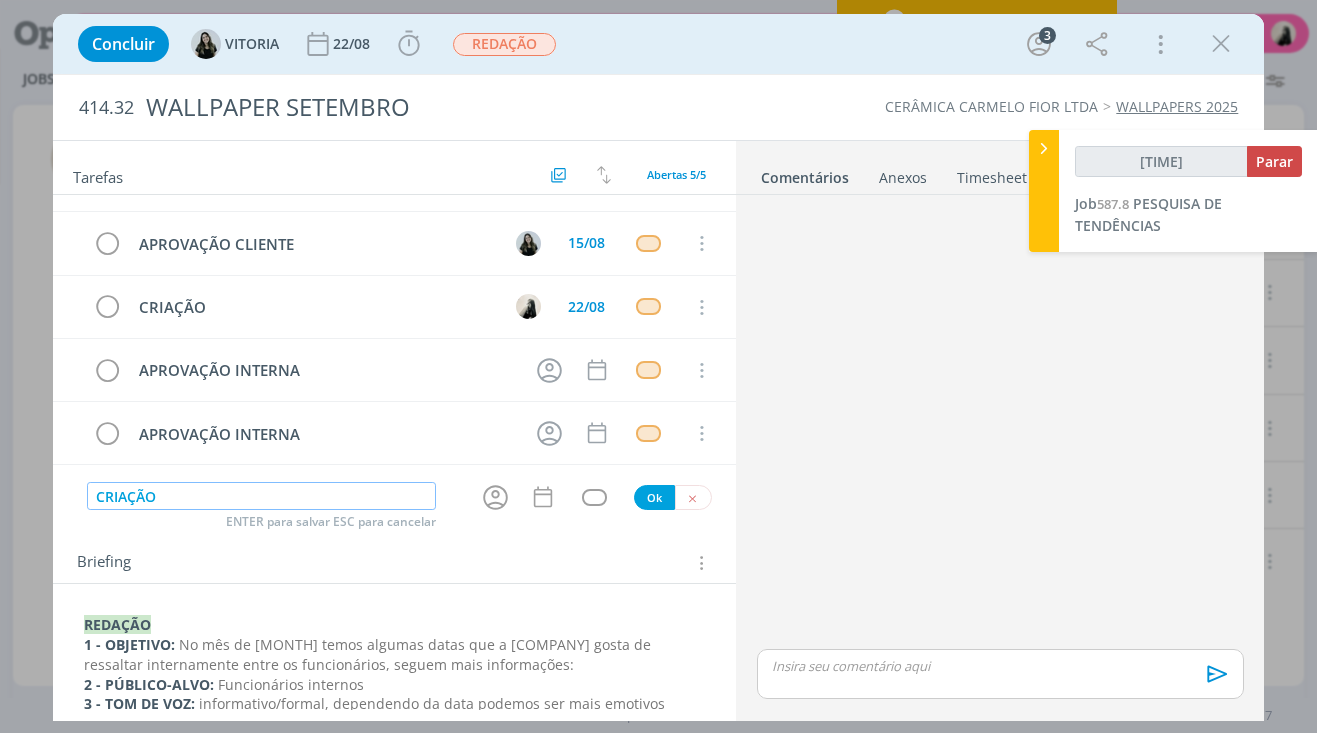 type on "02:57:25" 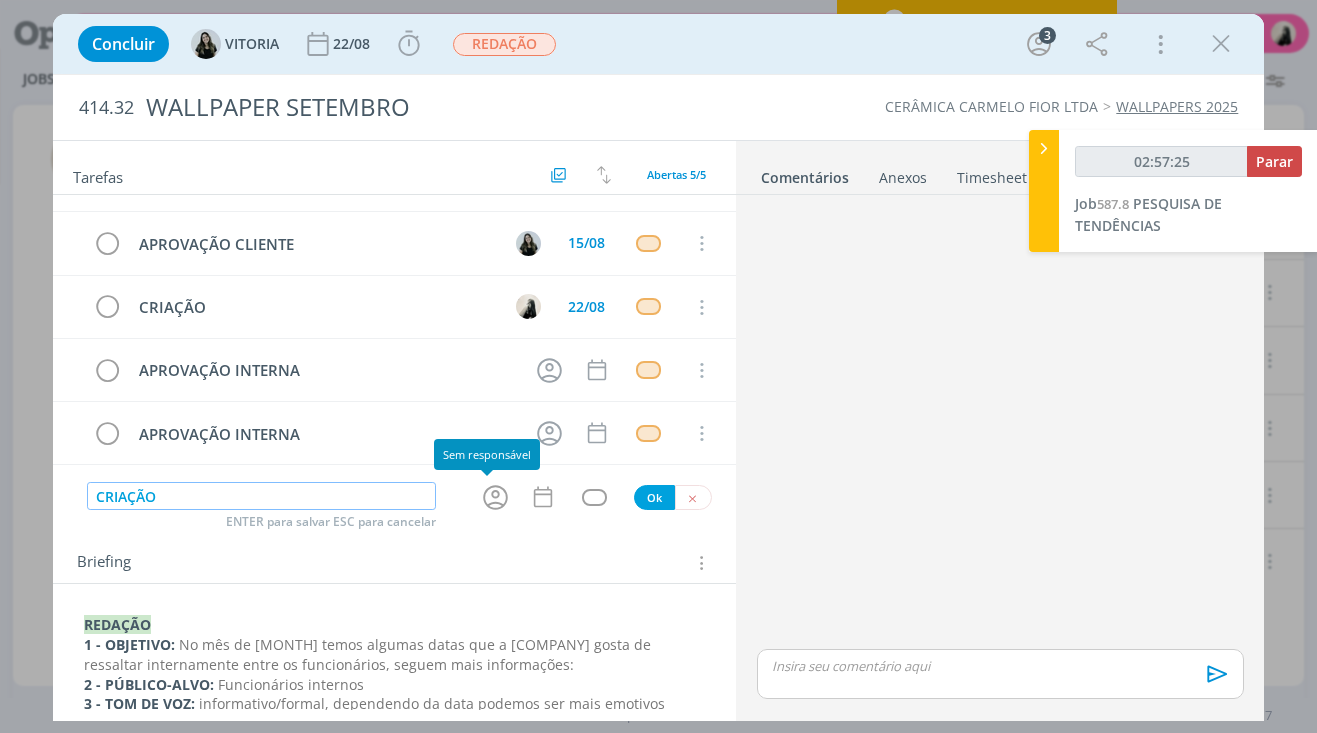 click 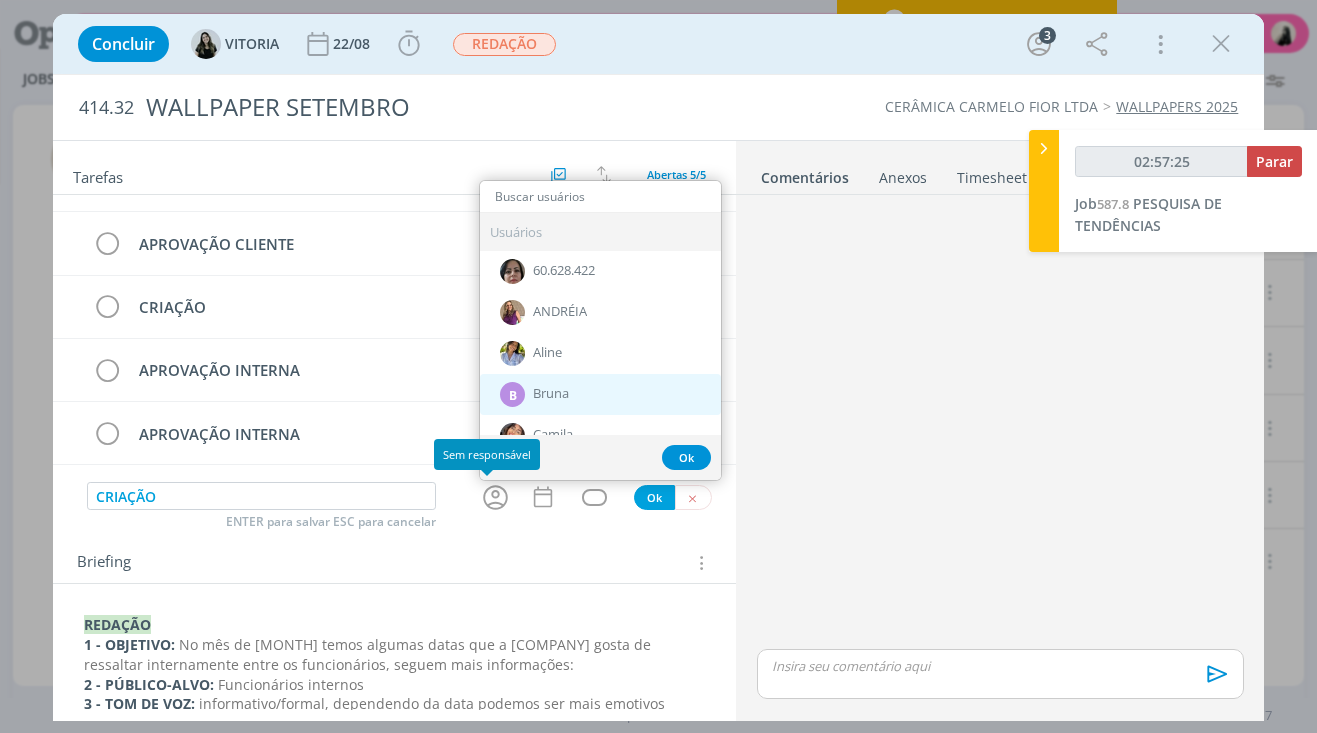 type on "02:57:26" 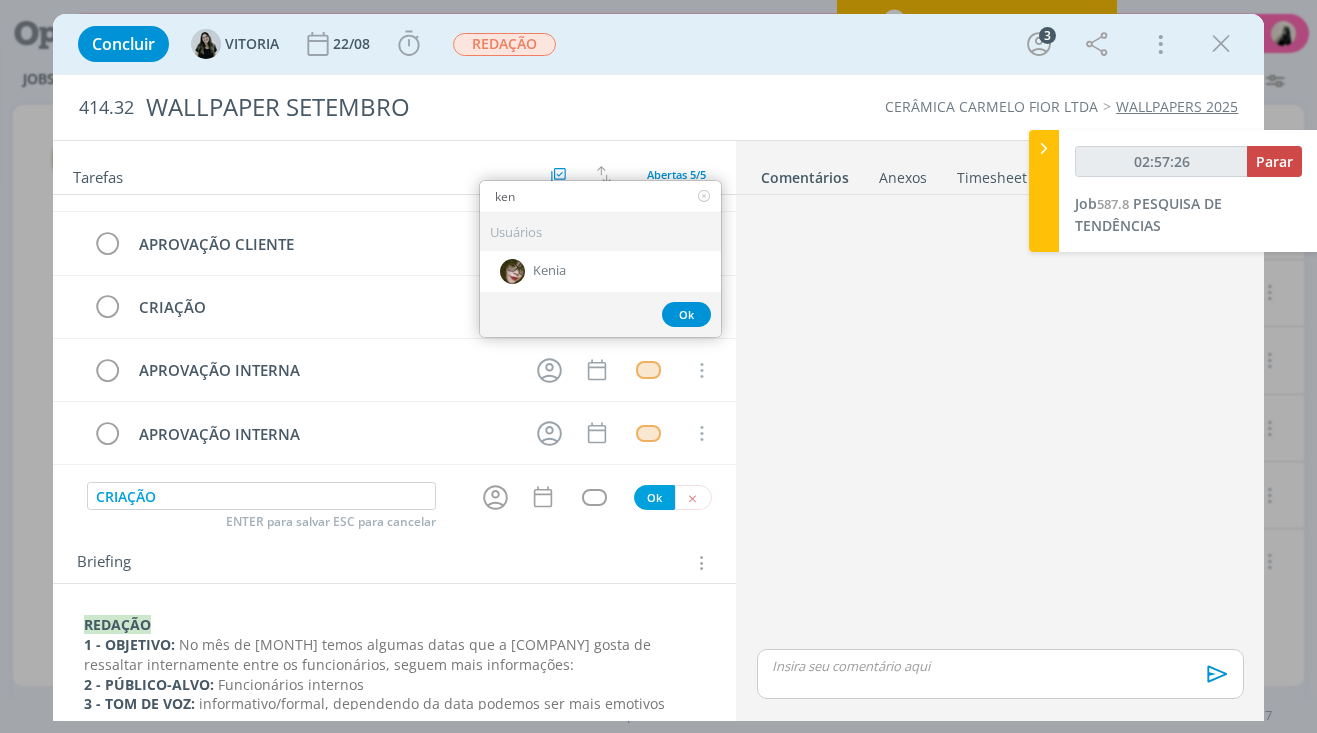 type on "[FIRST]" 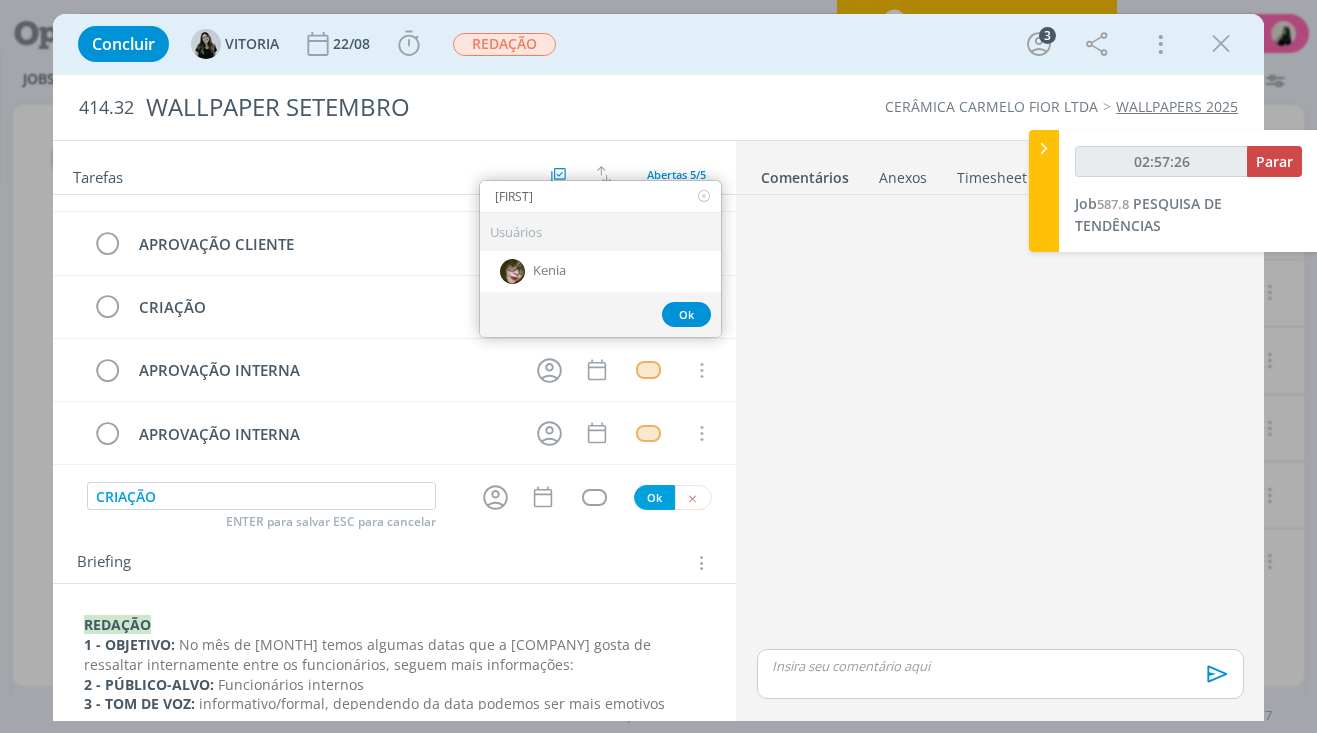 type on "02:57:27" 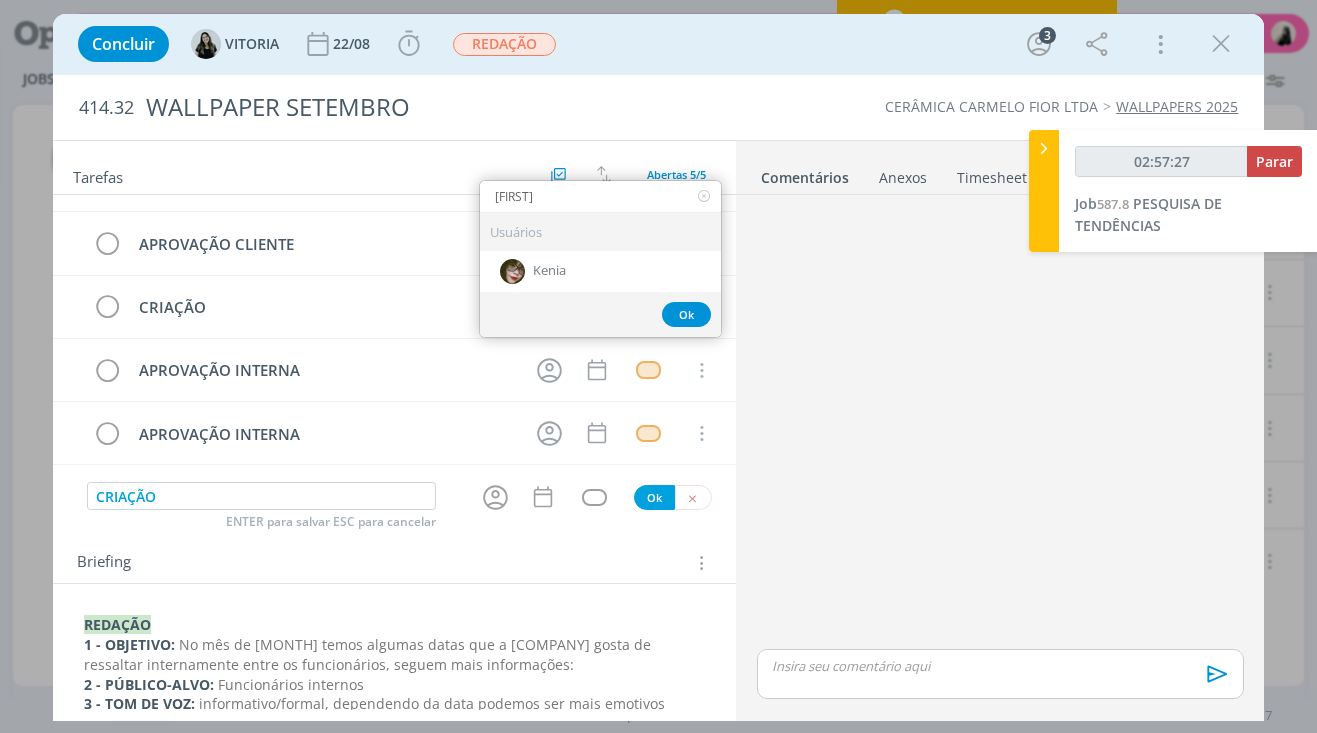 type on "kenia" 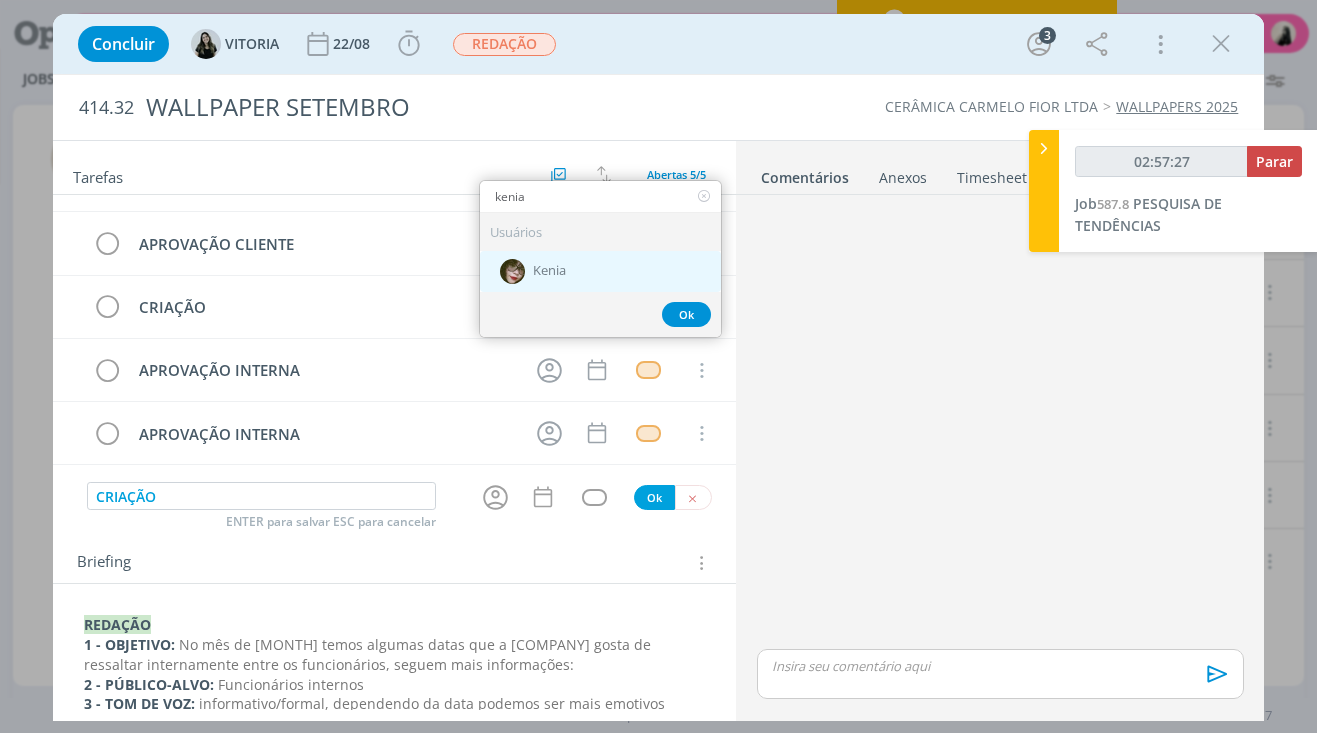 type on "02:57:28" 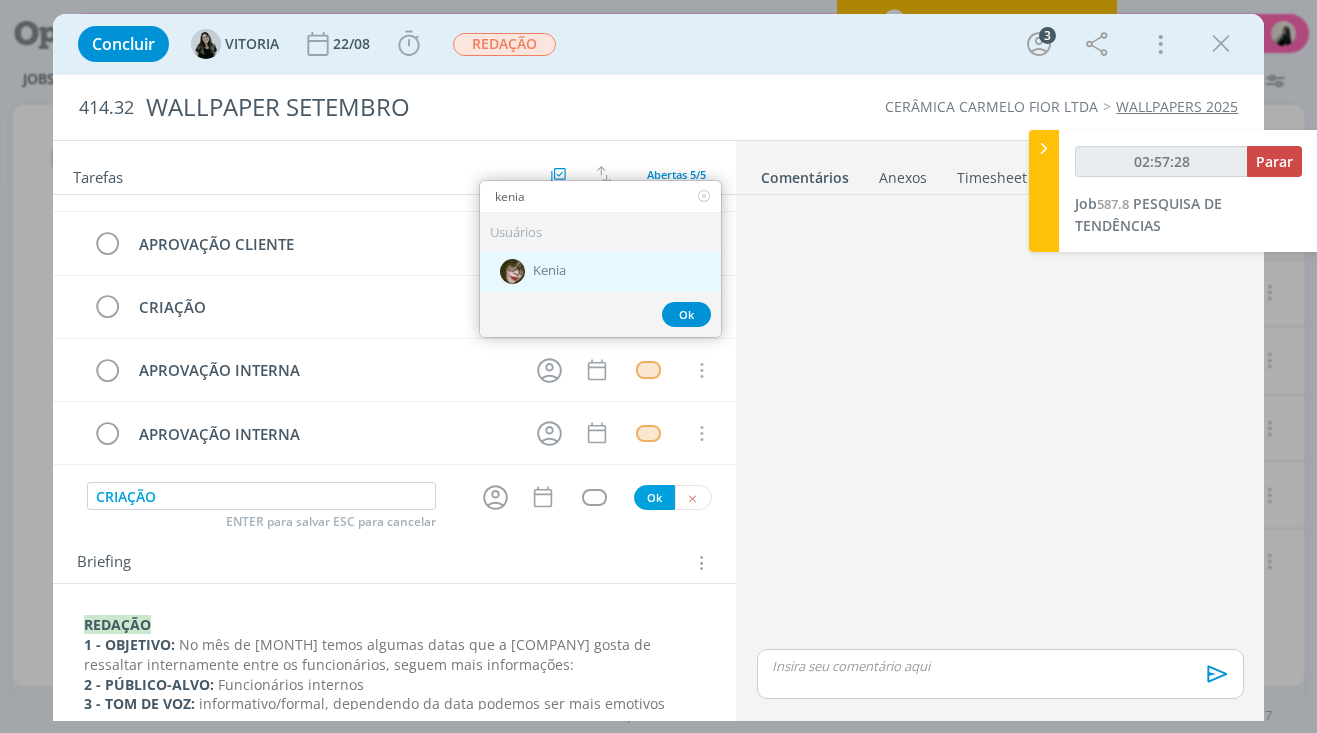 type on "kenia" 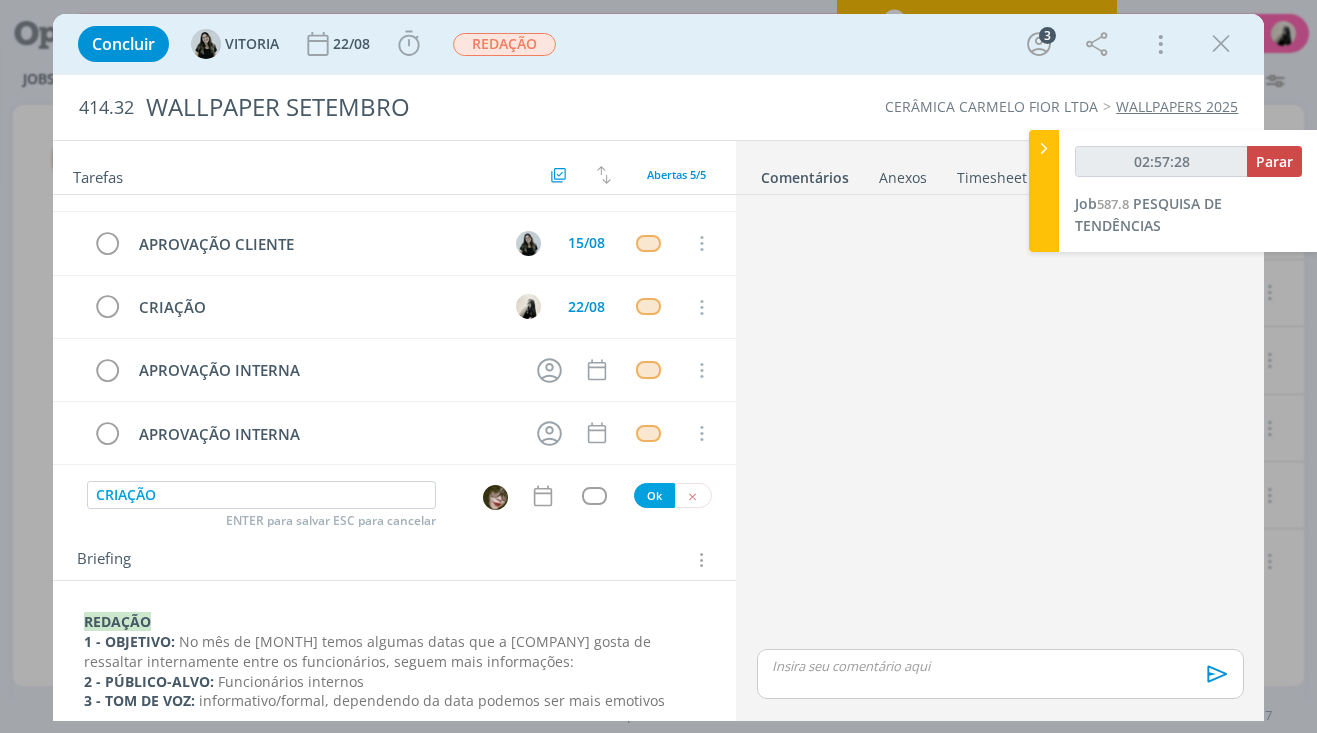 type on "02:57:29" 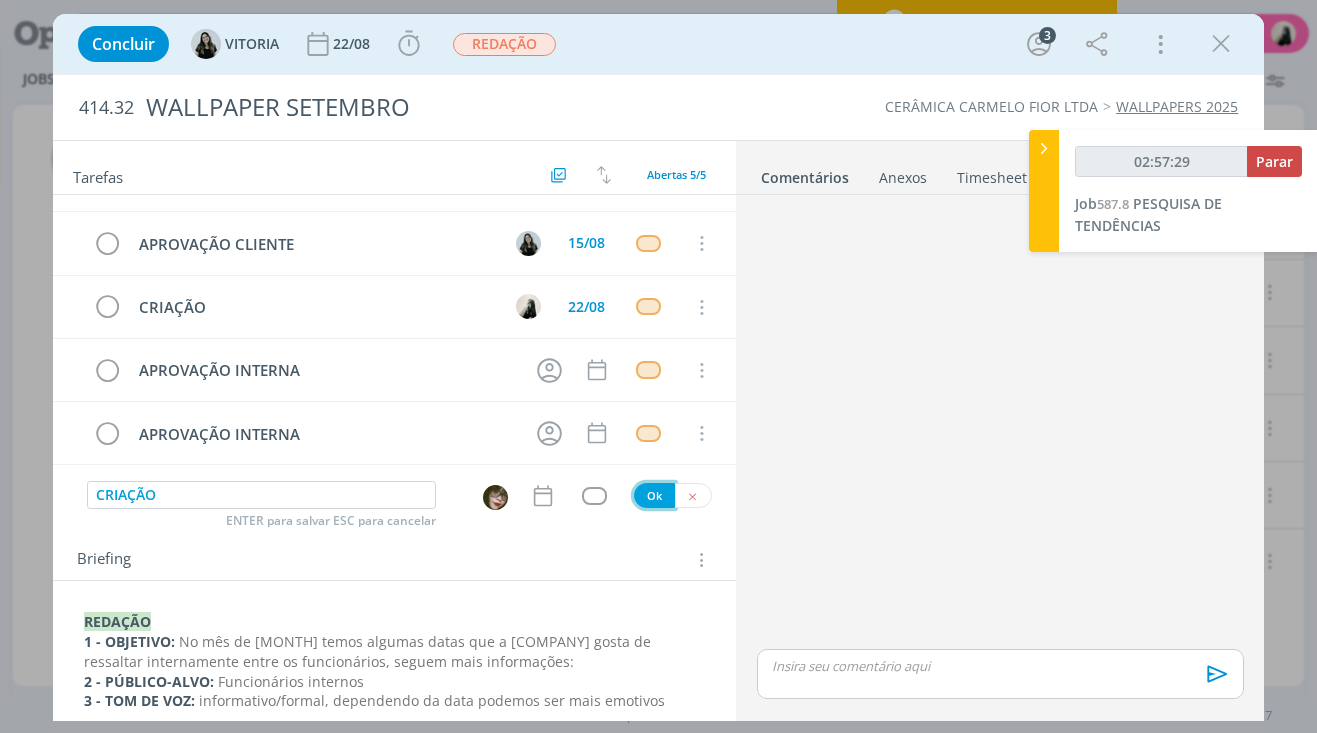 click on "Ok" at bounding box center [654, 495] 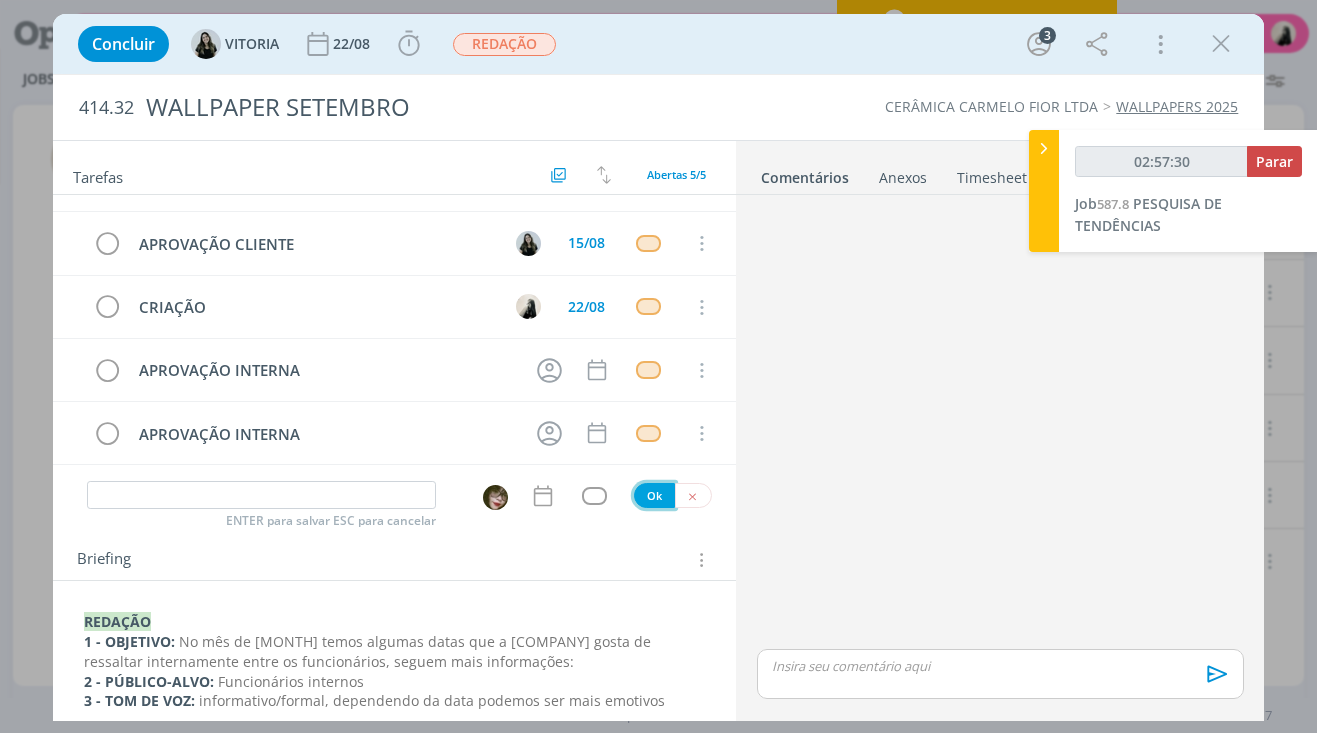 scroll, scrollTop: 92, scrollLeft: 0, axis: vertical 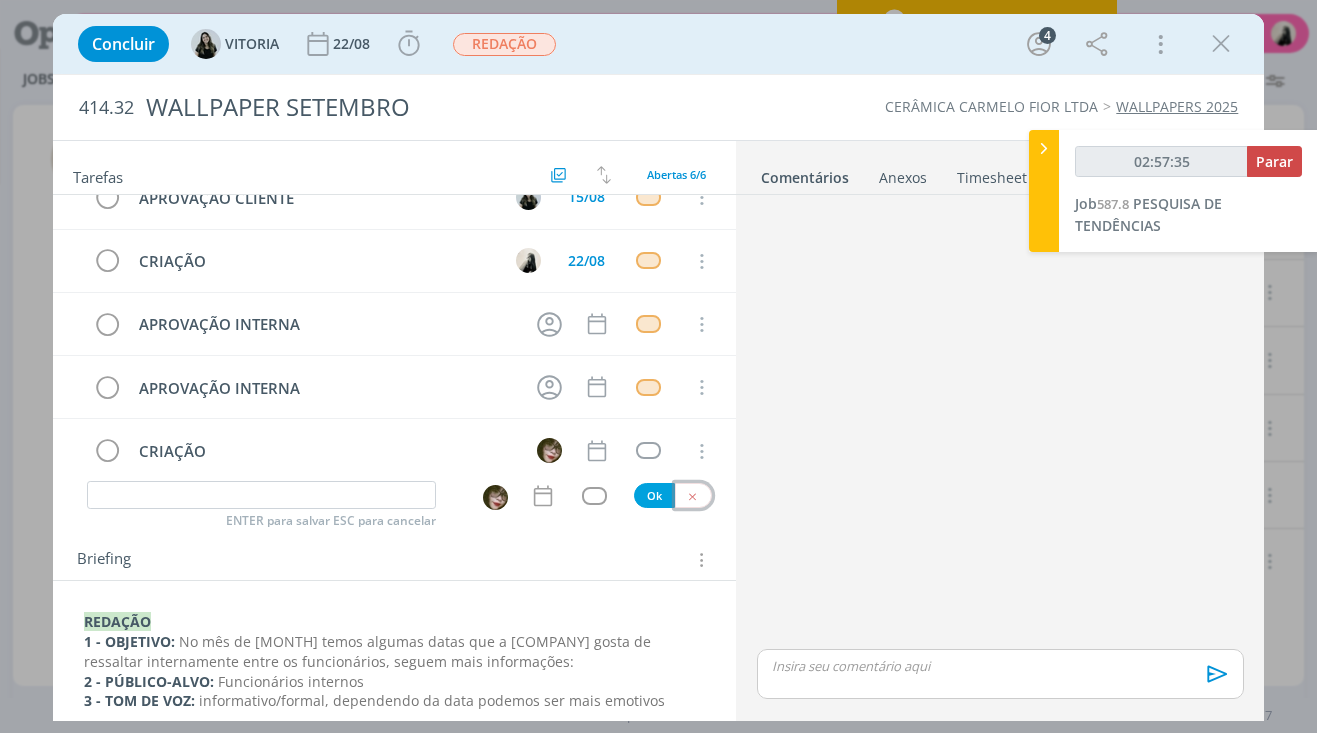 click at bounding box center [692, 496] 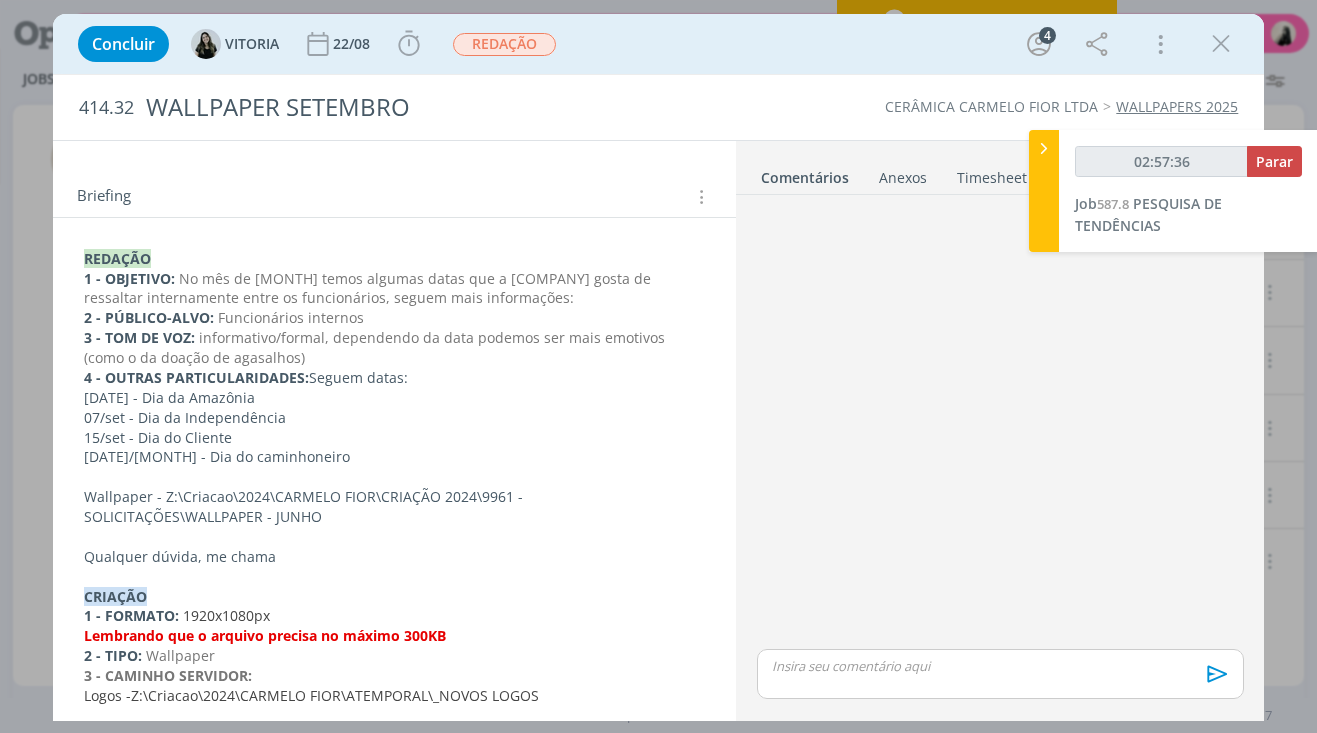 scroll, scrollTop: 400, scrollLeft: 0, axis: vertical 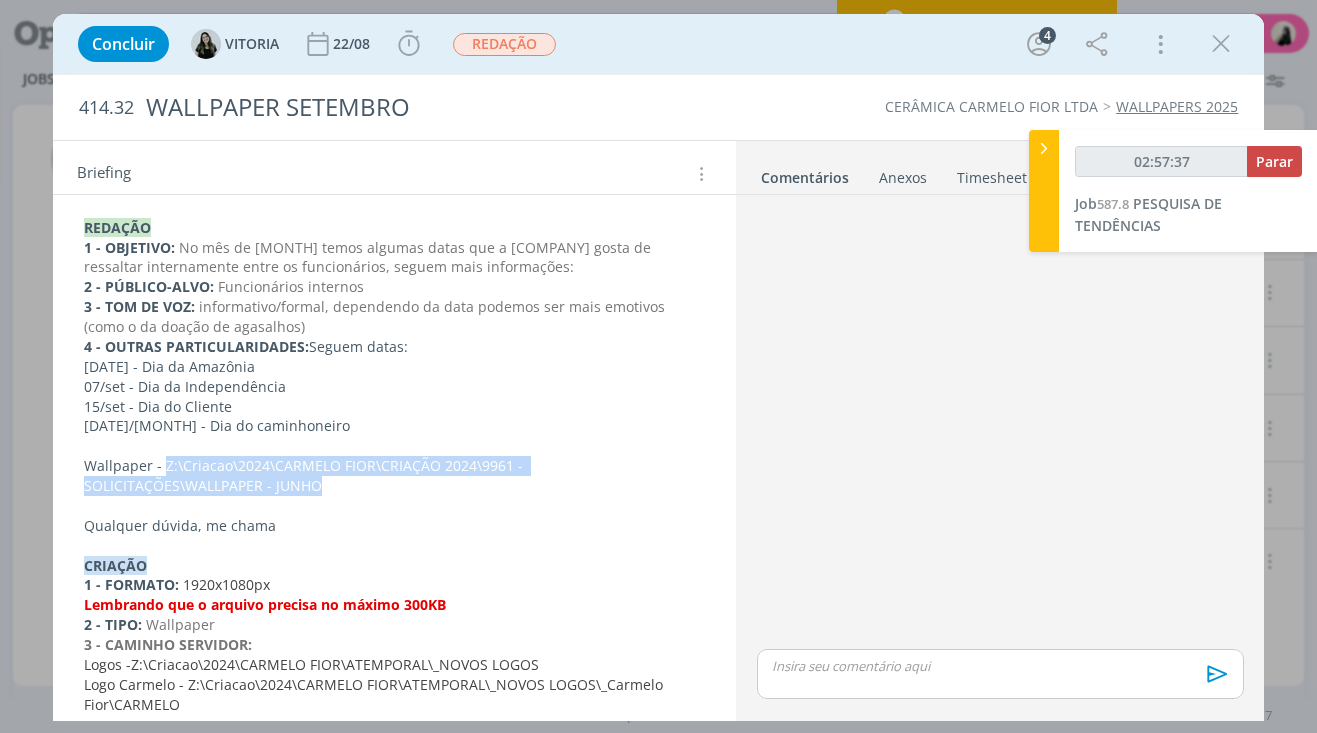drag, startPoint x: 161, startPoint y: 461, endPoint x: 208, endPoint y: 490, distance: 55.226807 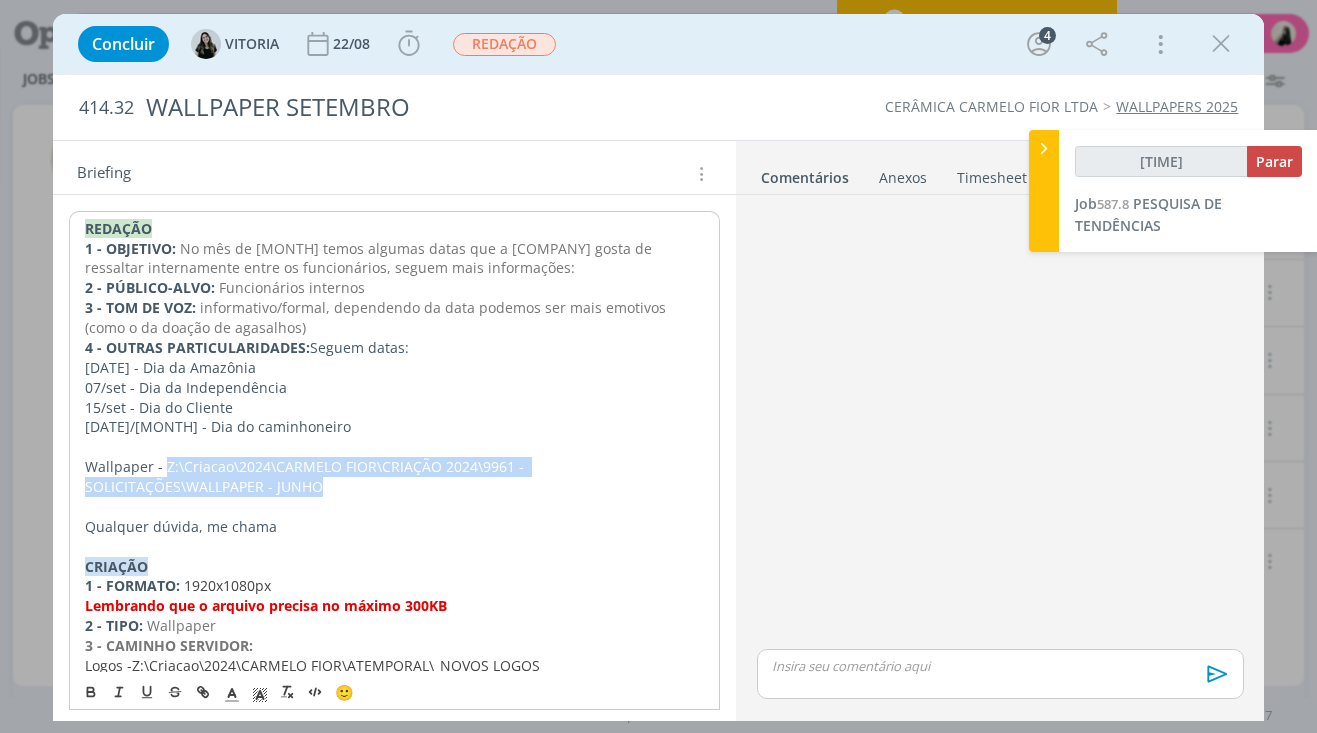 copy on "Z:\Criacao\2024\CARMELO FIOR\CRIAÇÃO 2024\9961 - SOLICITAÇÕES\WALLPAPER - JUNHO" 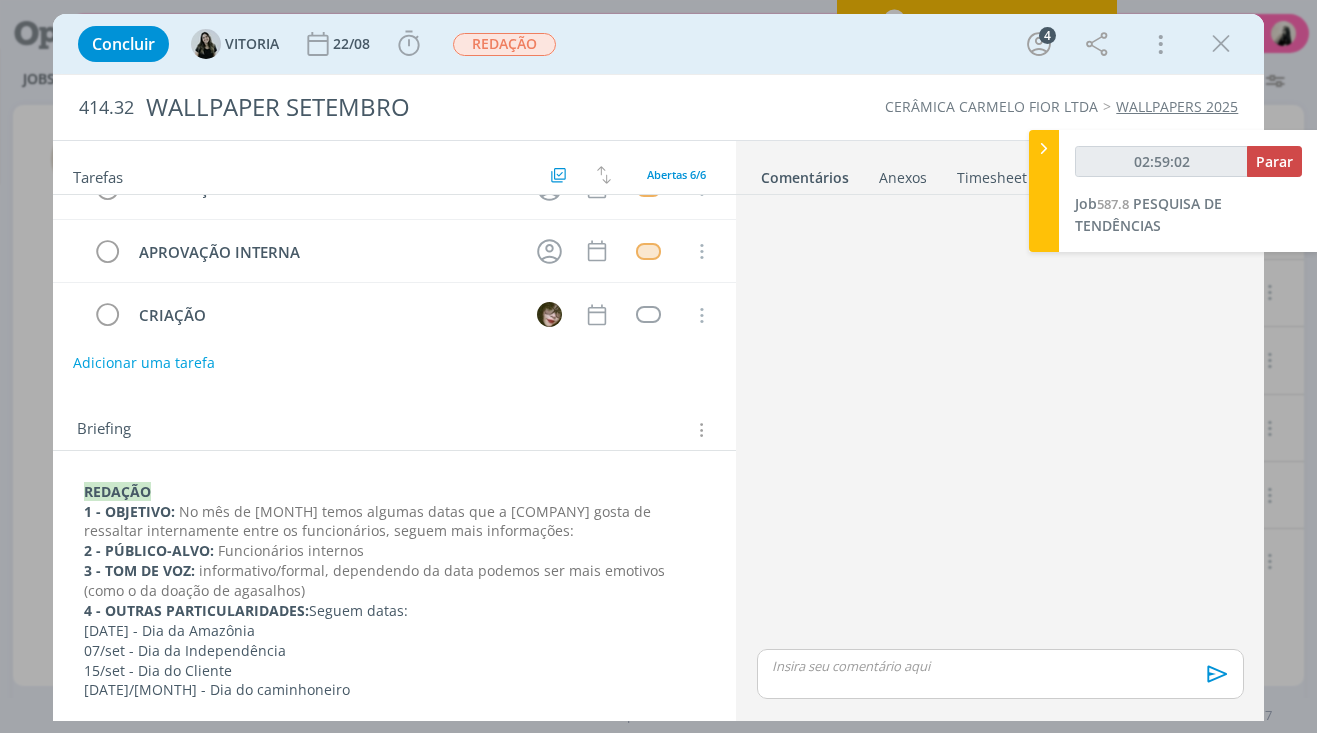 scroll, scrollTop: 0, scrollLeft: 0, axis: both 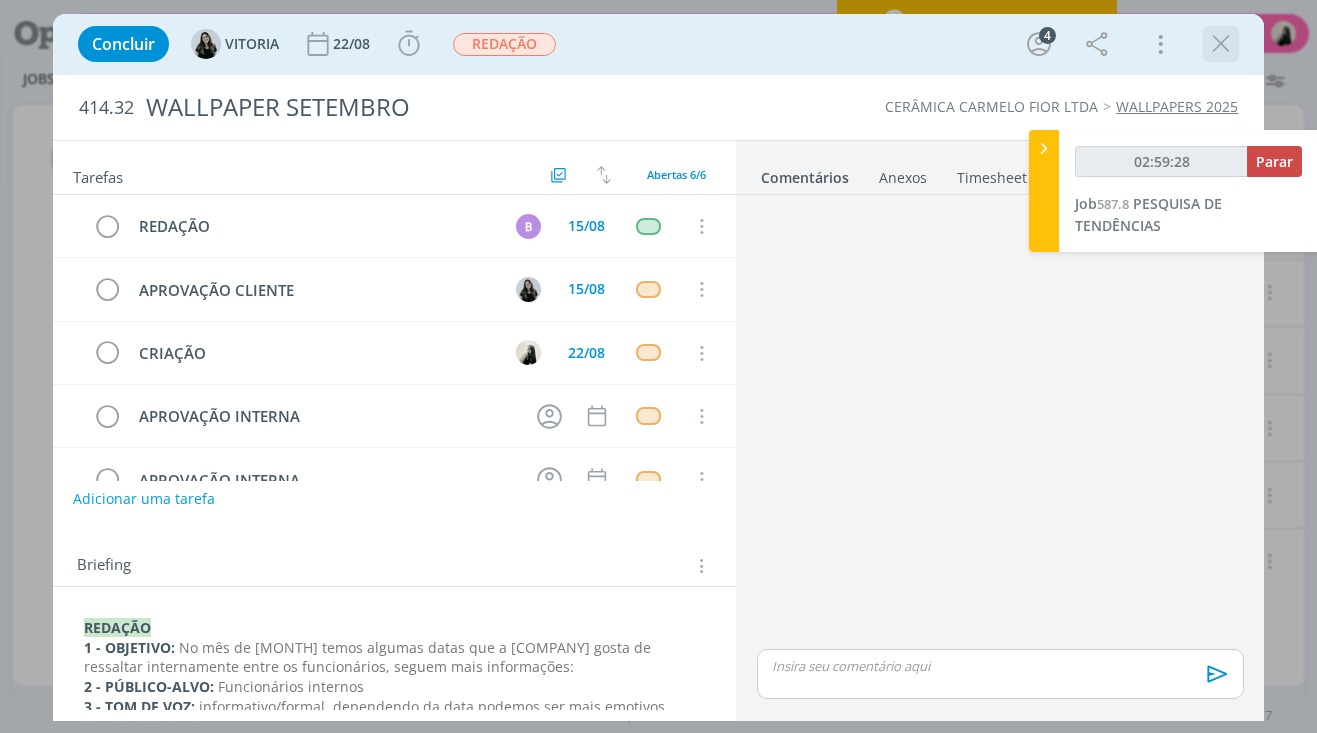 click at bounding box center (1221, 44) 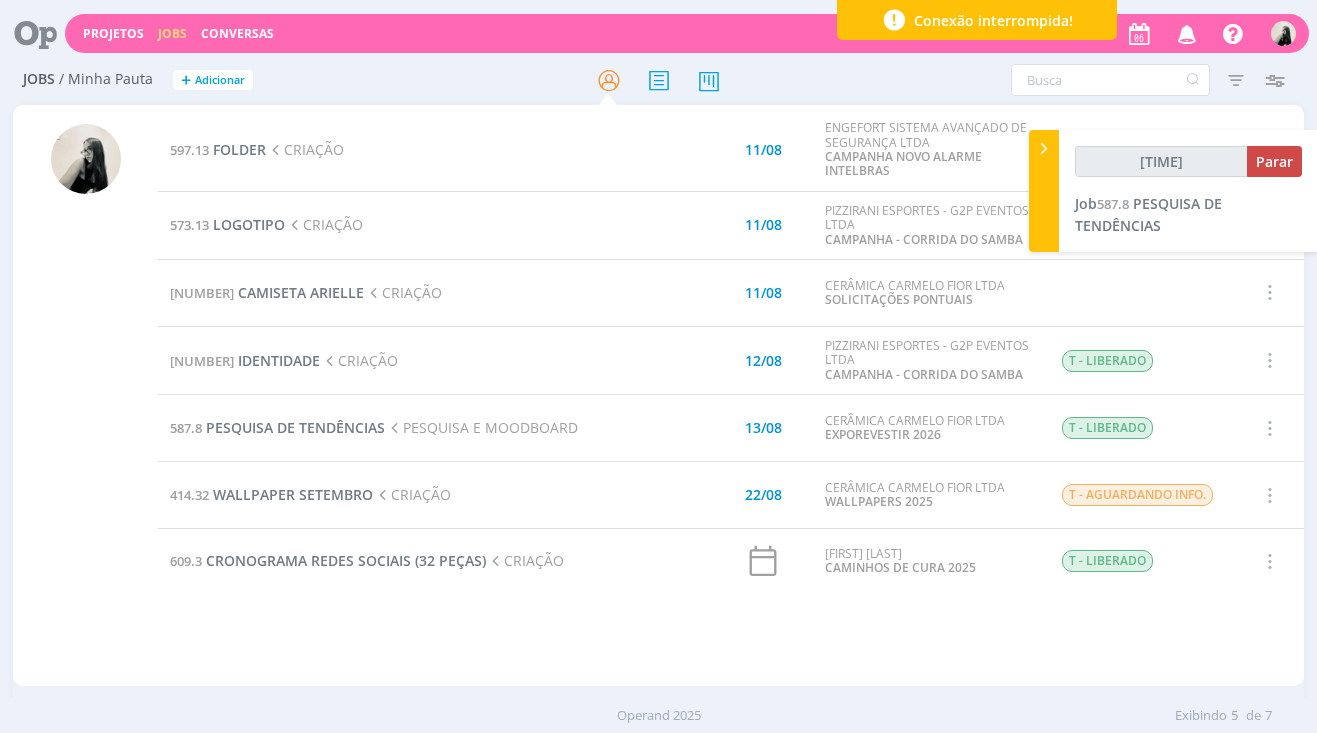 click on "52.54 CAMISETA ARIELLE  CRIAÇÃO" at bounding box center [375, 292] 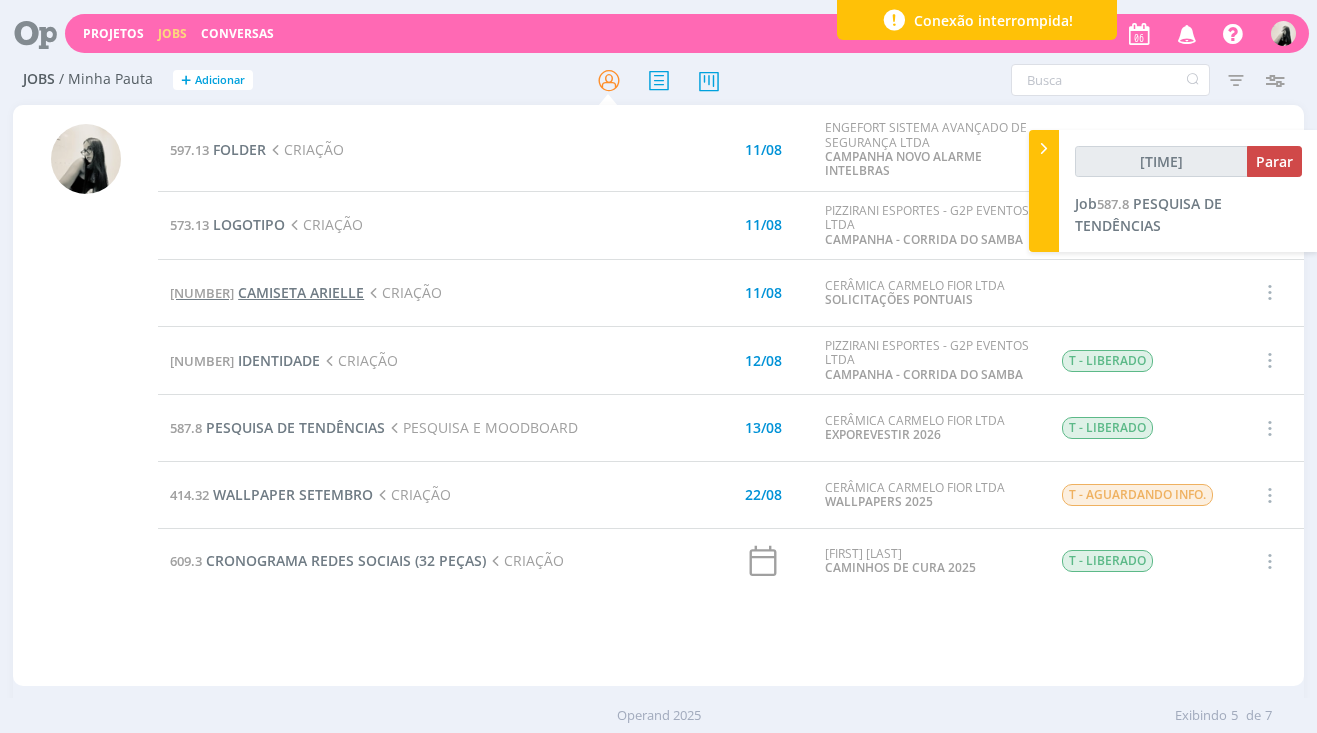 click on "CAMISETA ARIELLE" at bounding box center [301, 292] 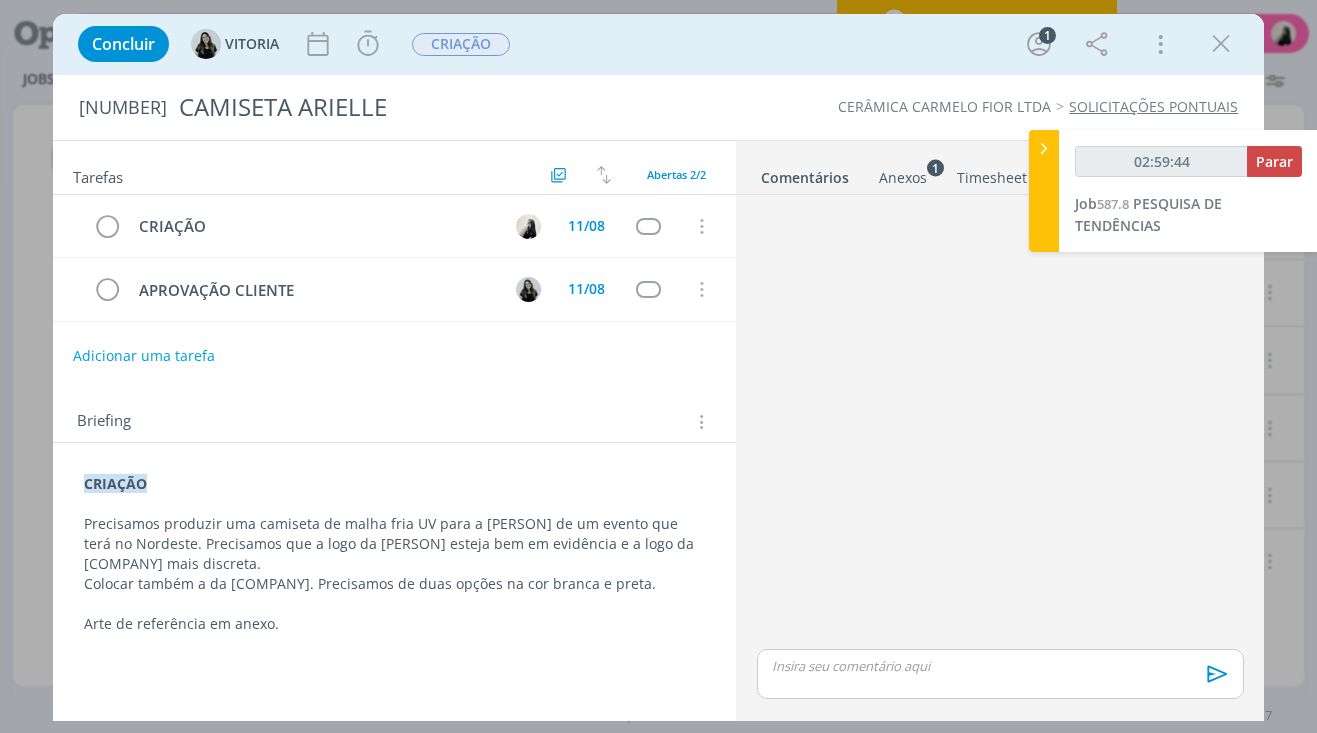 click on "1" at bounding box center [935, 167] 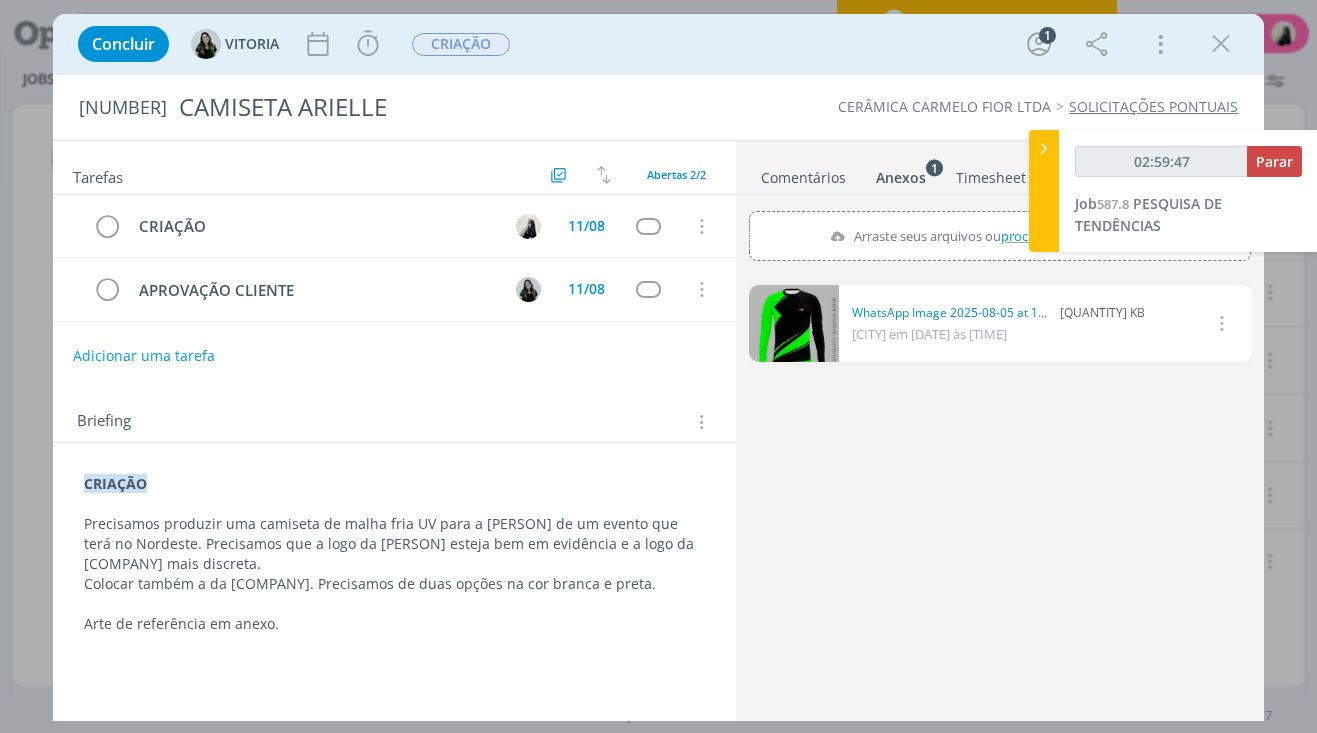click at bounding box center (794, 323) 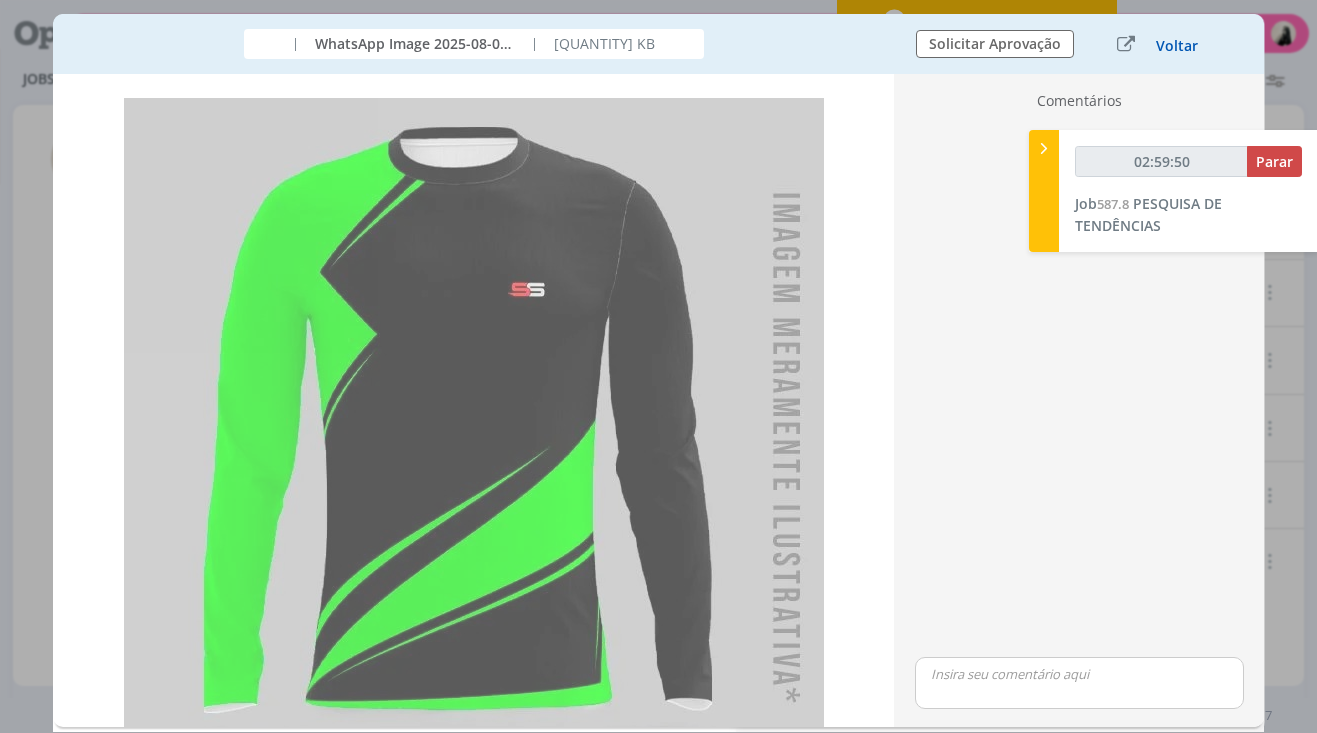 click on "Voltar" at bounding box center (1177, 46) 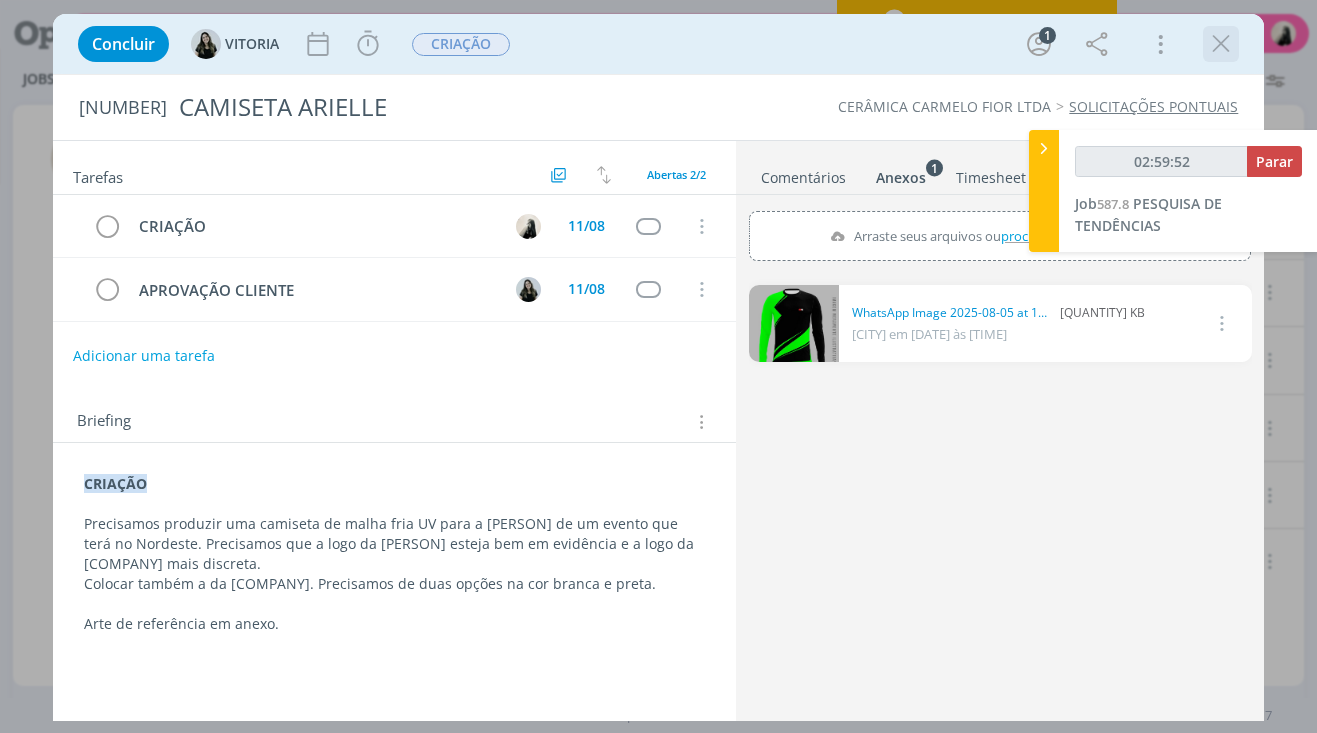 click at bounding box center (1221, 44) 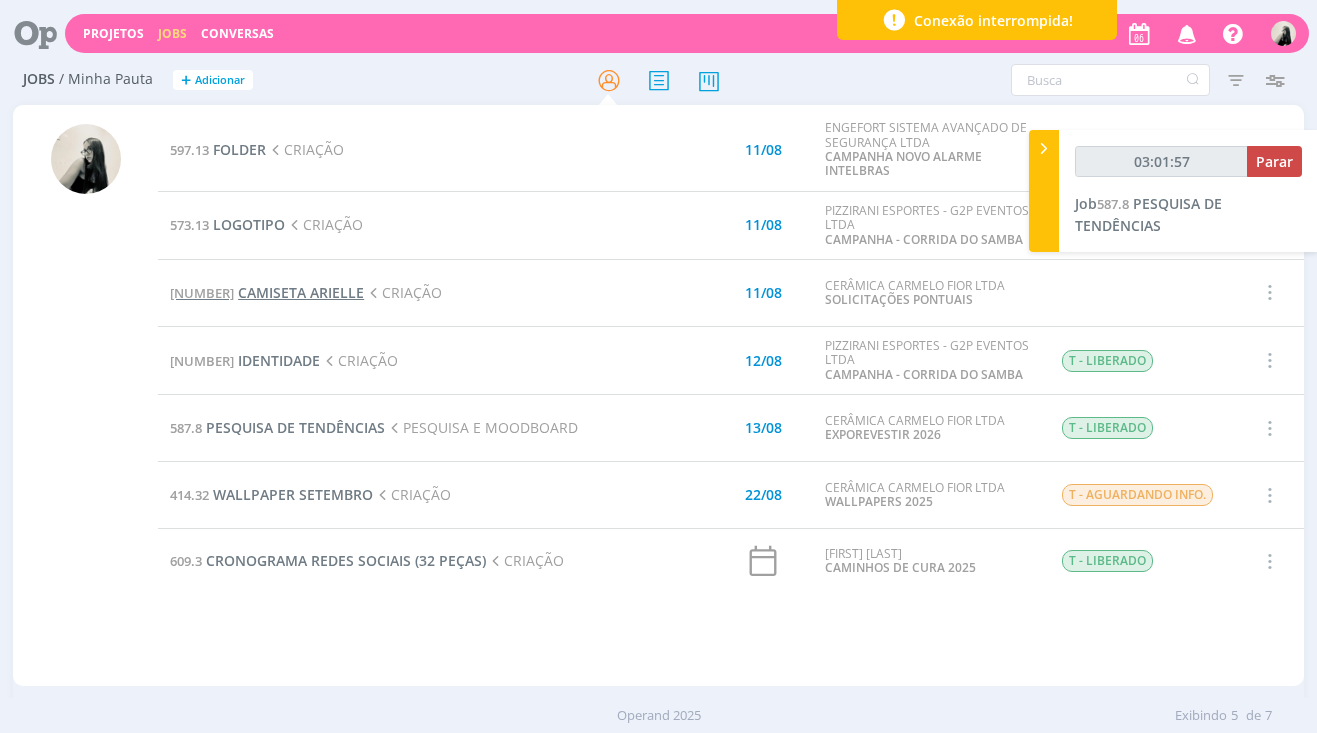 click on "CAMISETA ARIELLE" at bounding box center [301, 292] 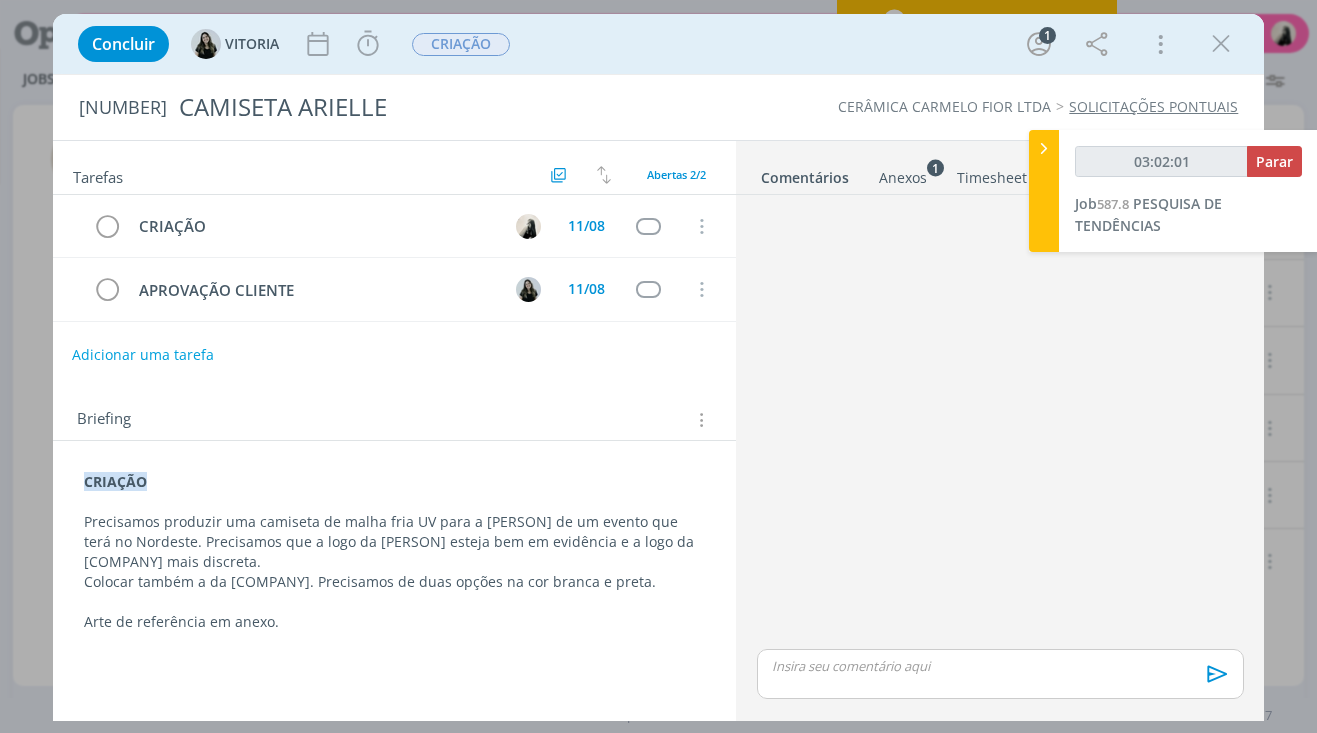 click on "Adicionar uma tarefa" at bounding box center (143, 355) 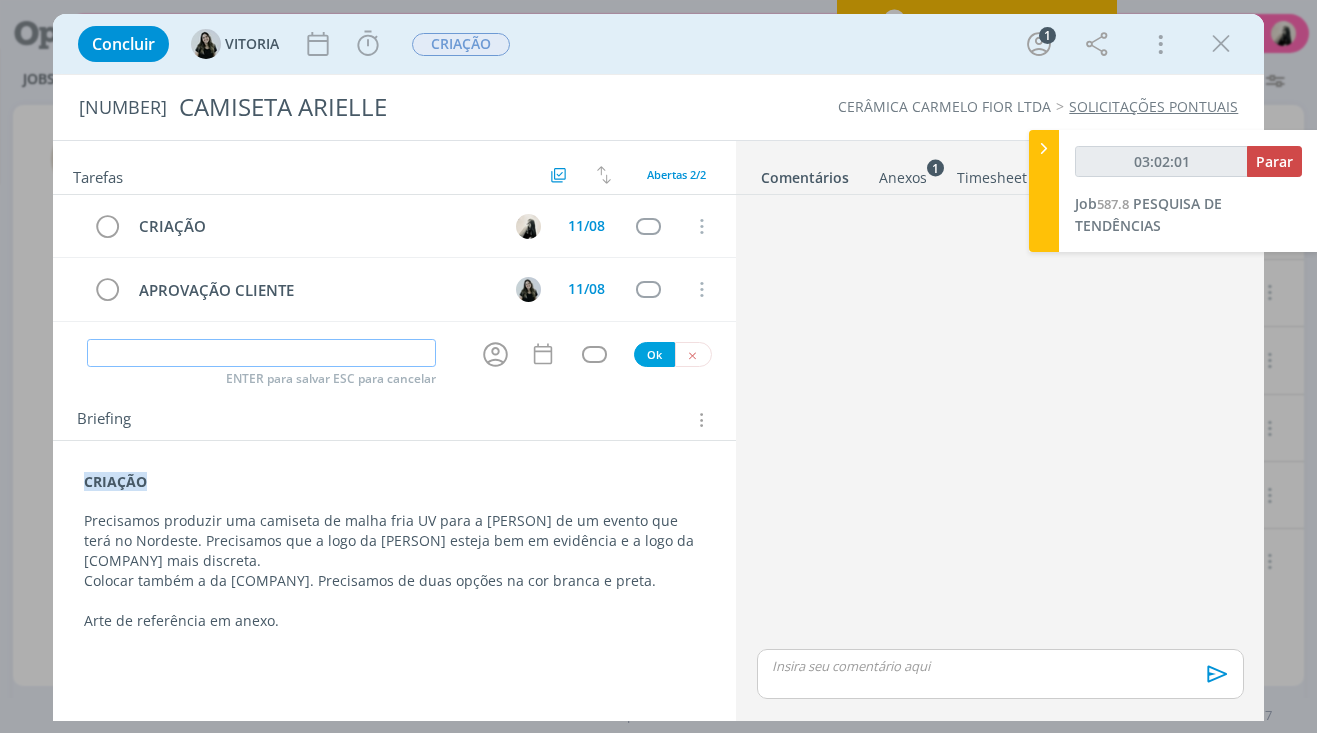 click at bounding box center [261, 353] 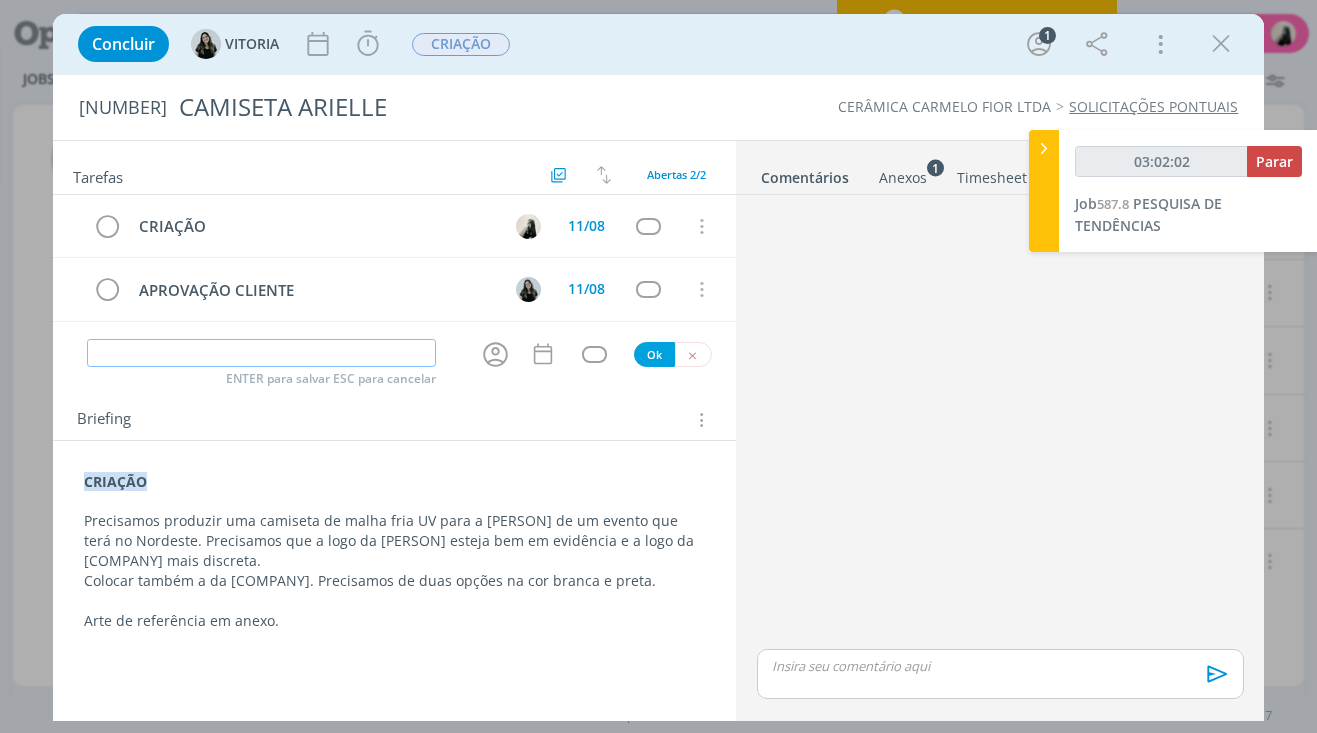 type on "03:02:03" 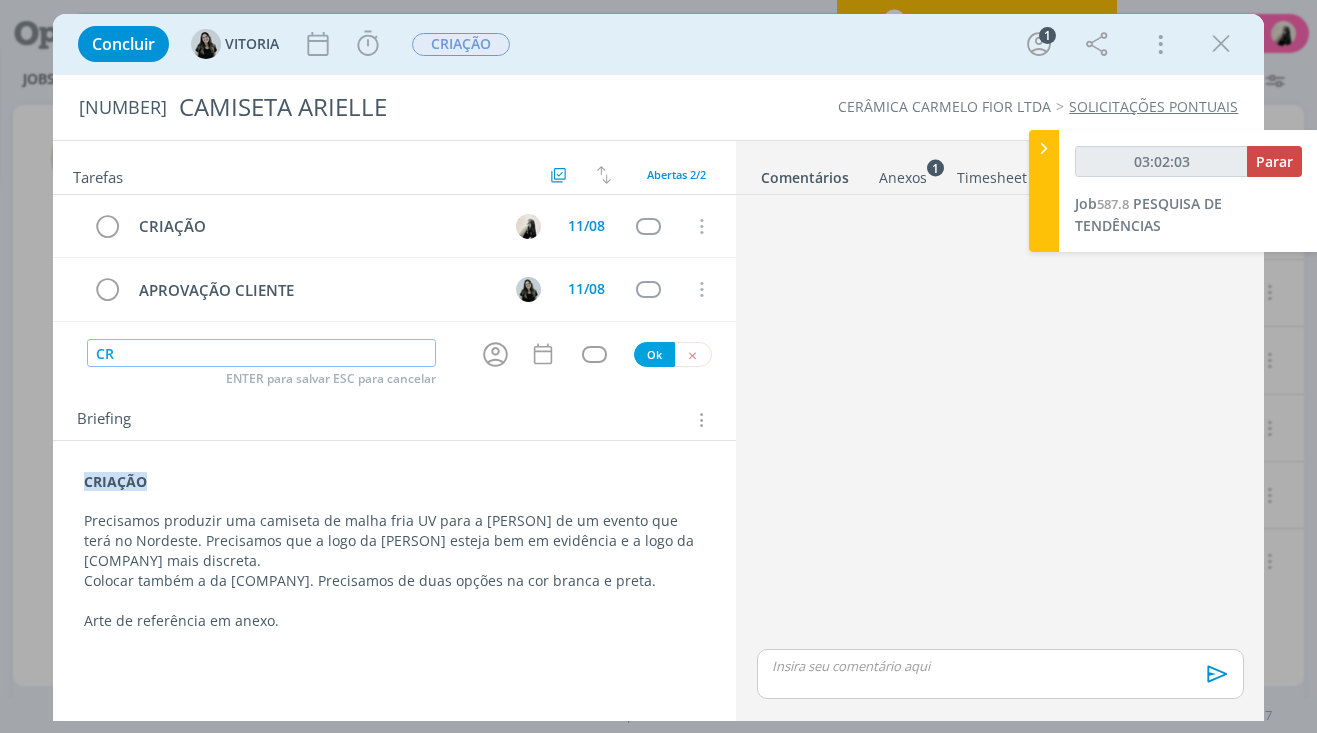 type on "CRI" 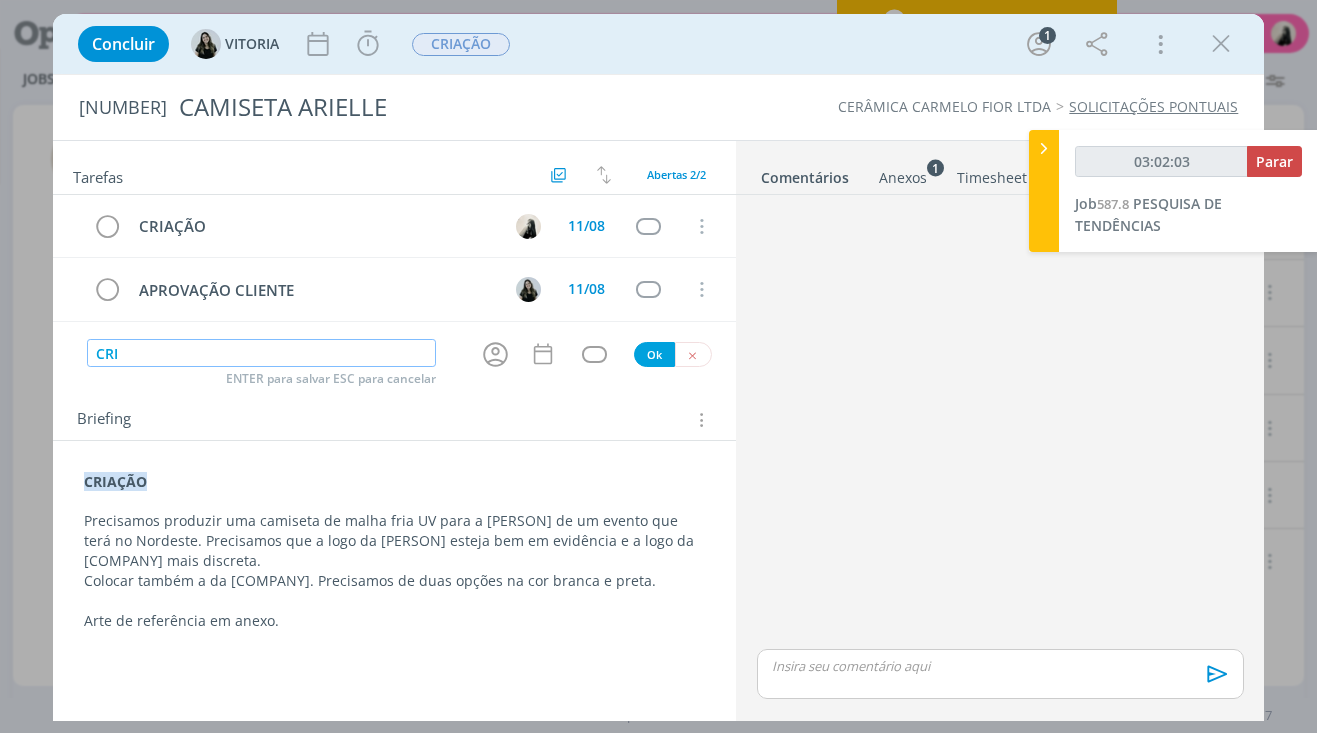 type on "03:02:04" 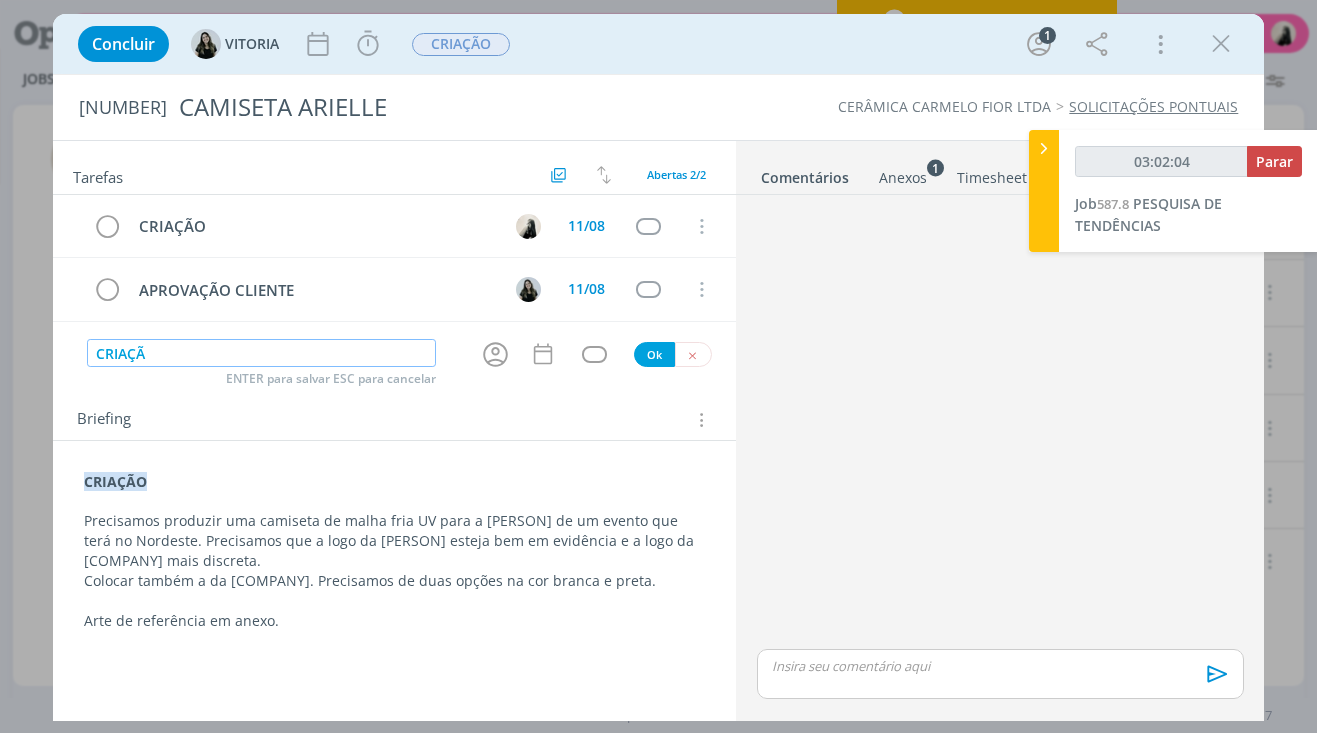 type on "CRIAÇÃO" 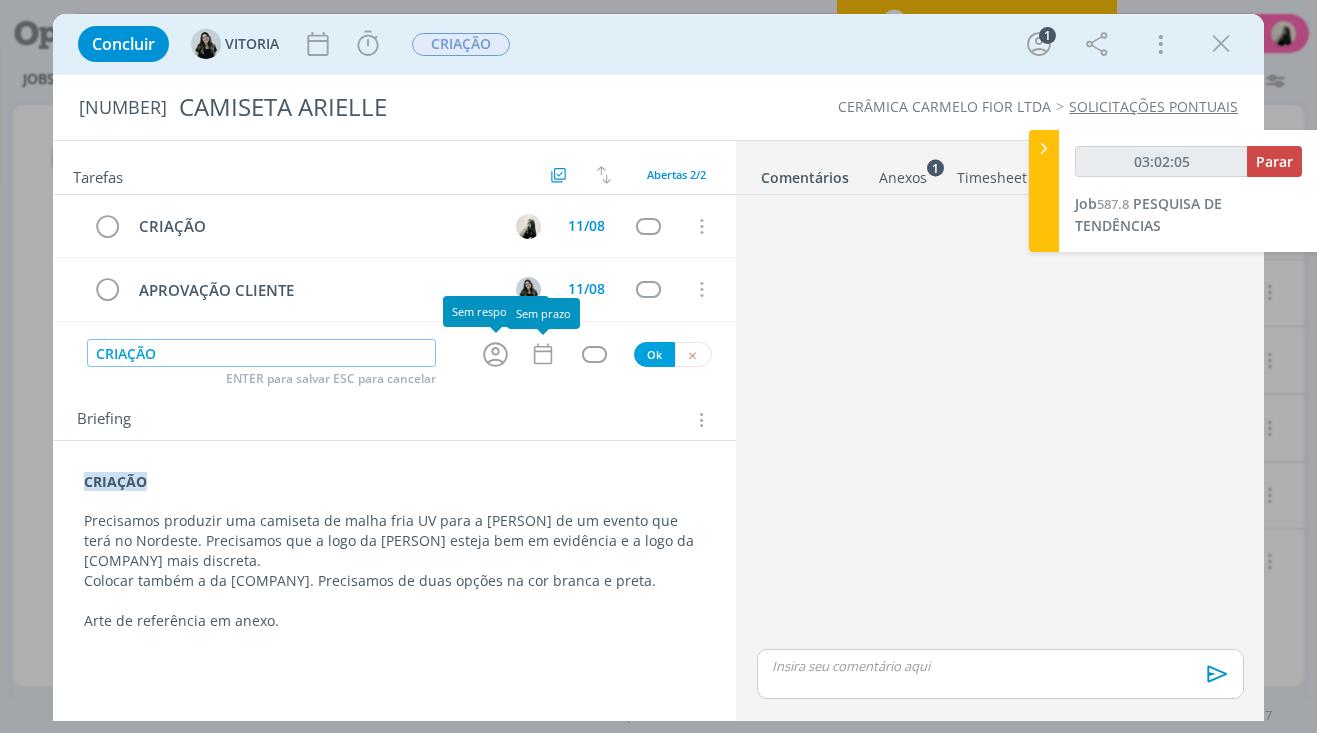 type on "03:02:06" 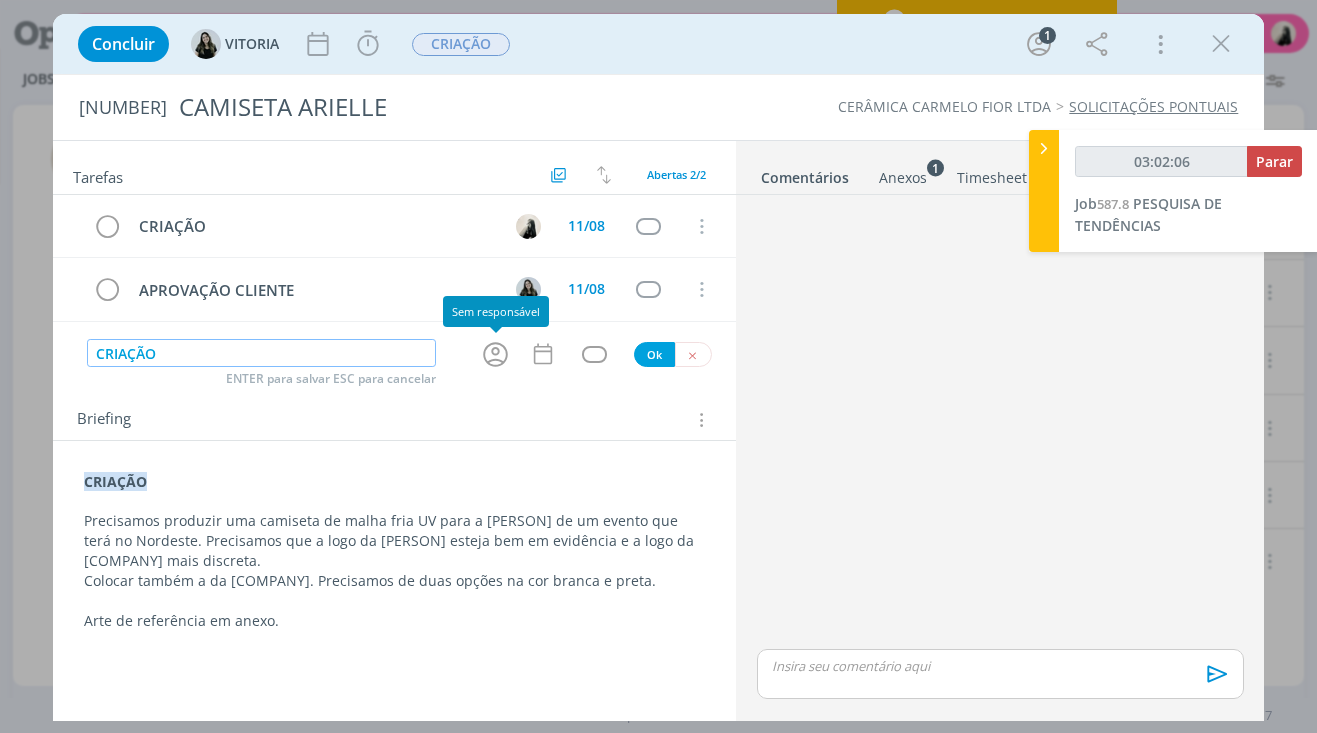 click 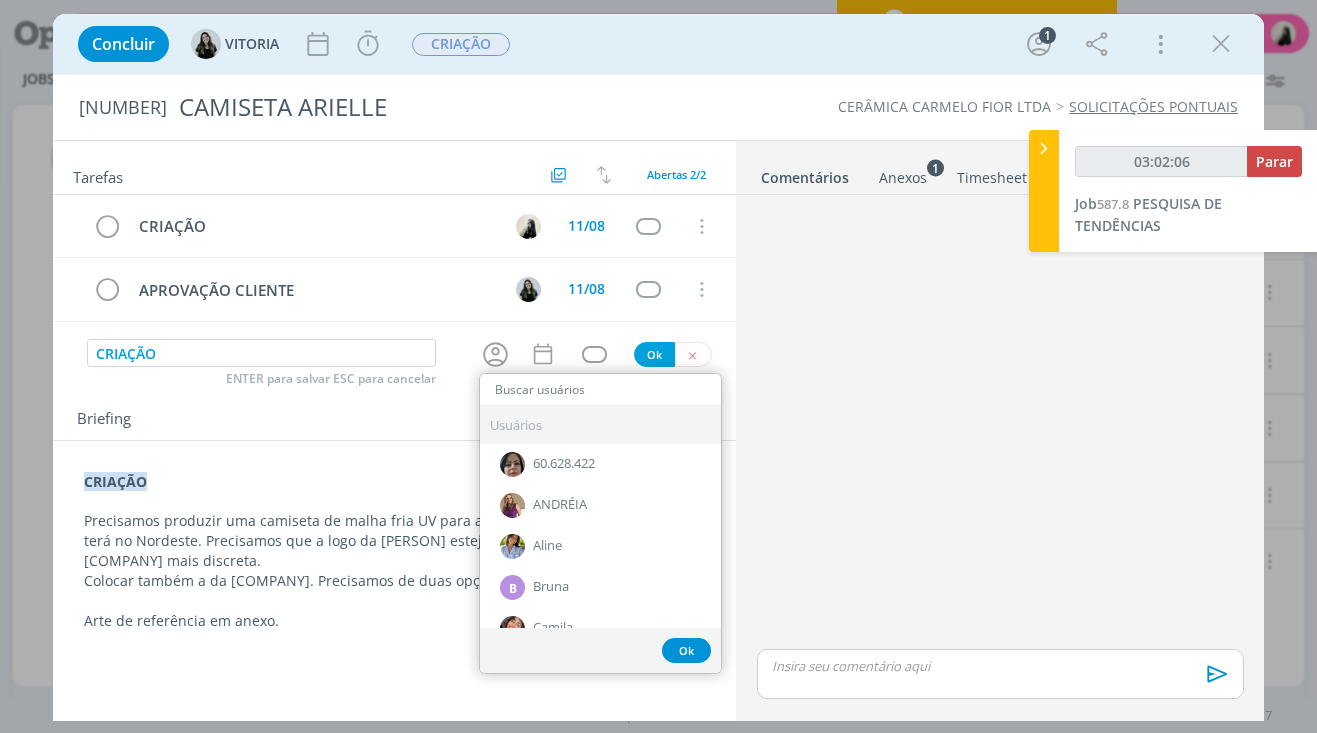 type on "03:02:07" 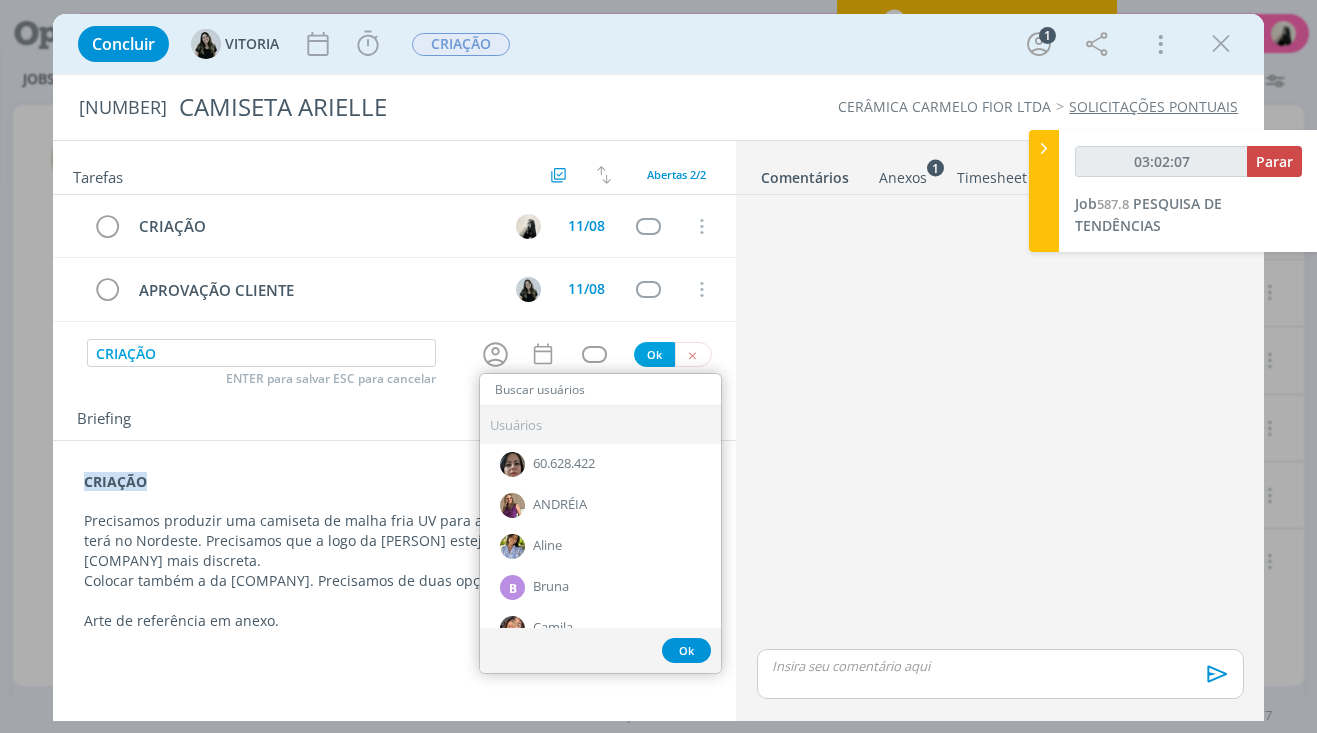 click at bounding box center (600, 390) 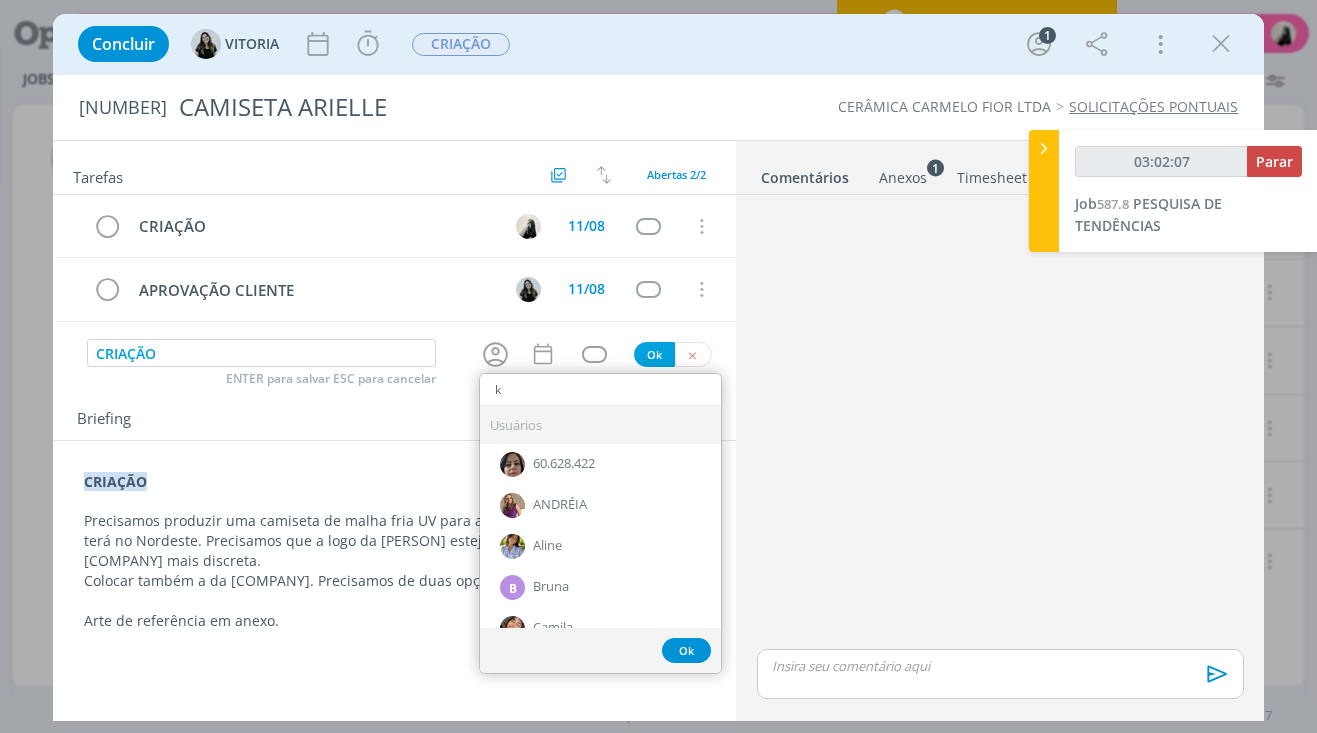 type on "ke" 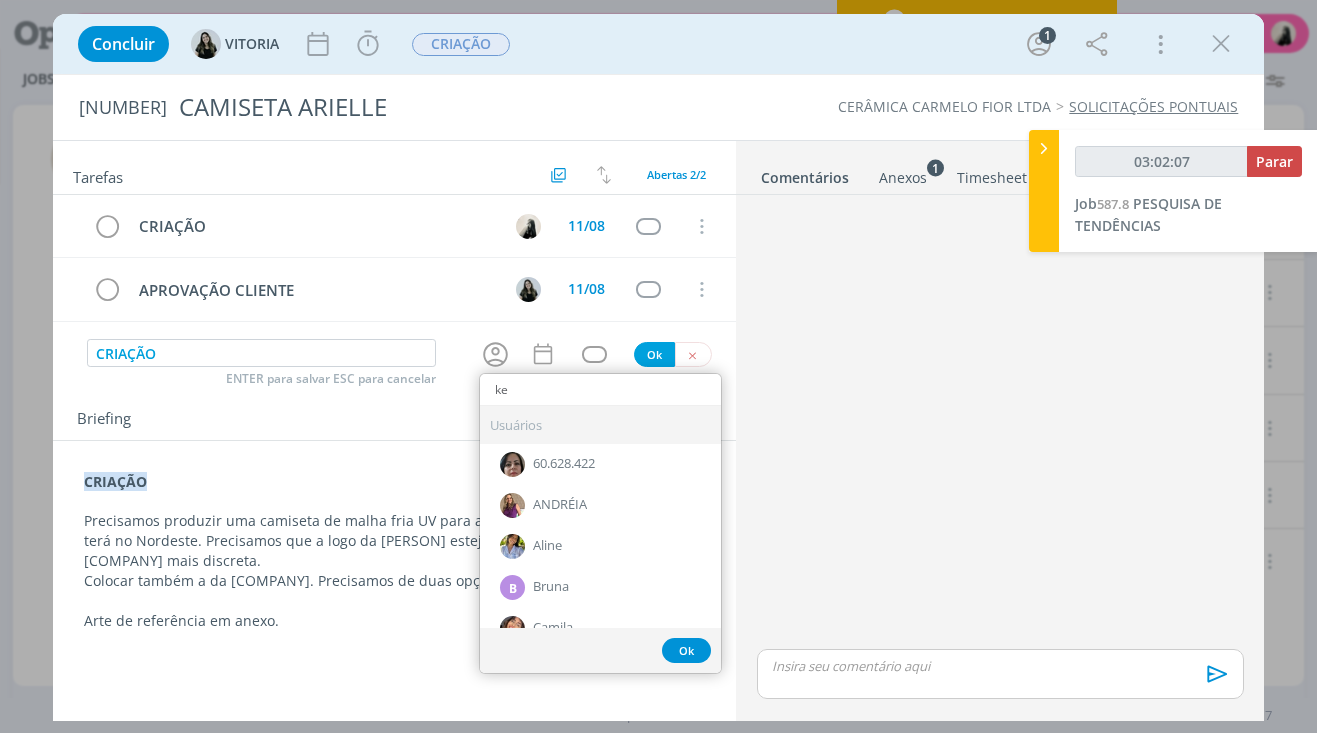 type on "03:02:08" 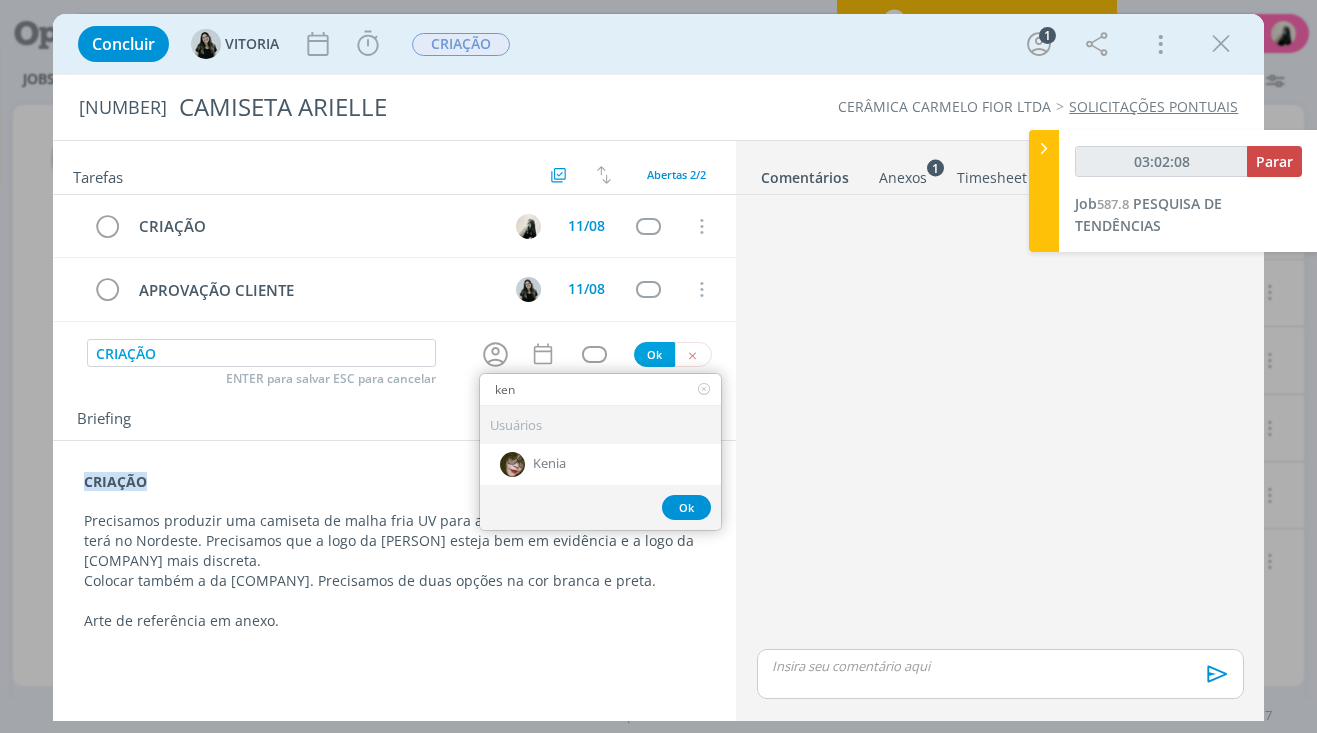 type on "[FIRST]" 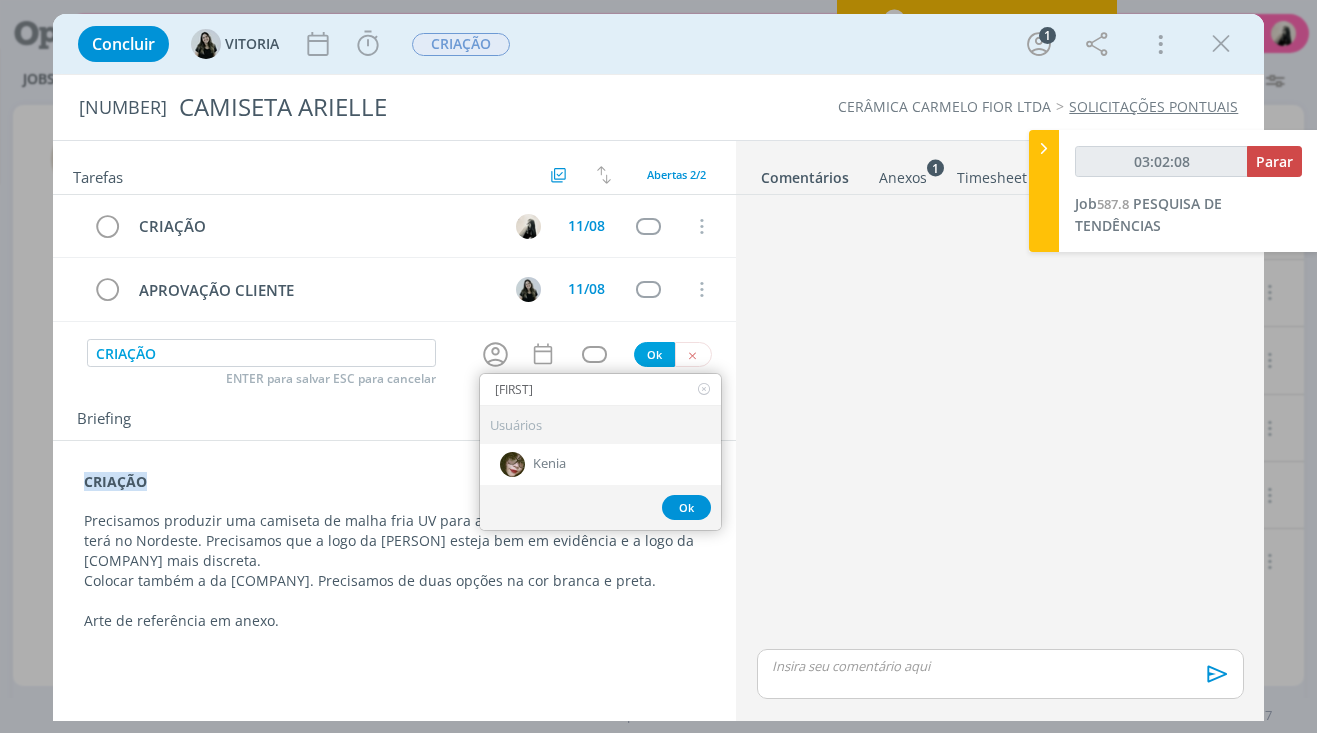 type on "03:02:09" 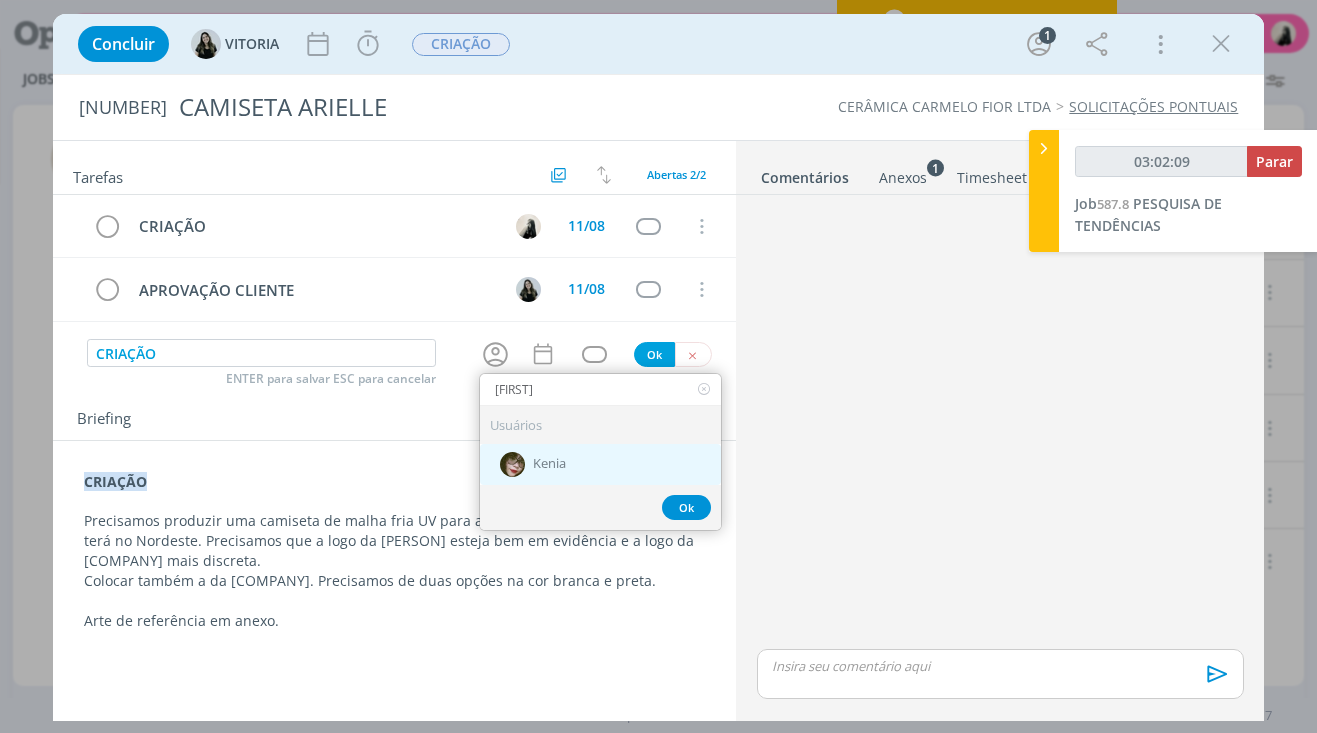 type on "[FIRST]" 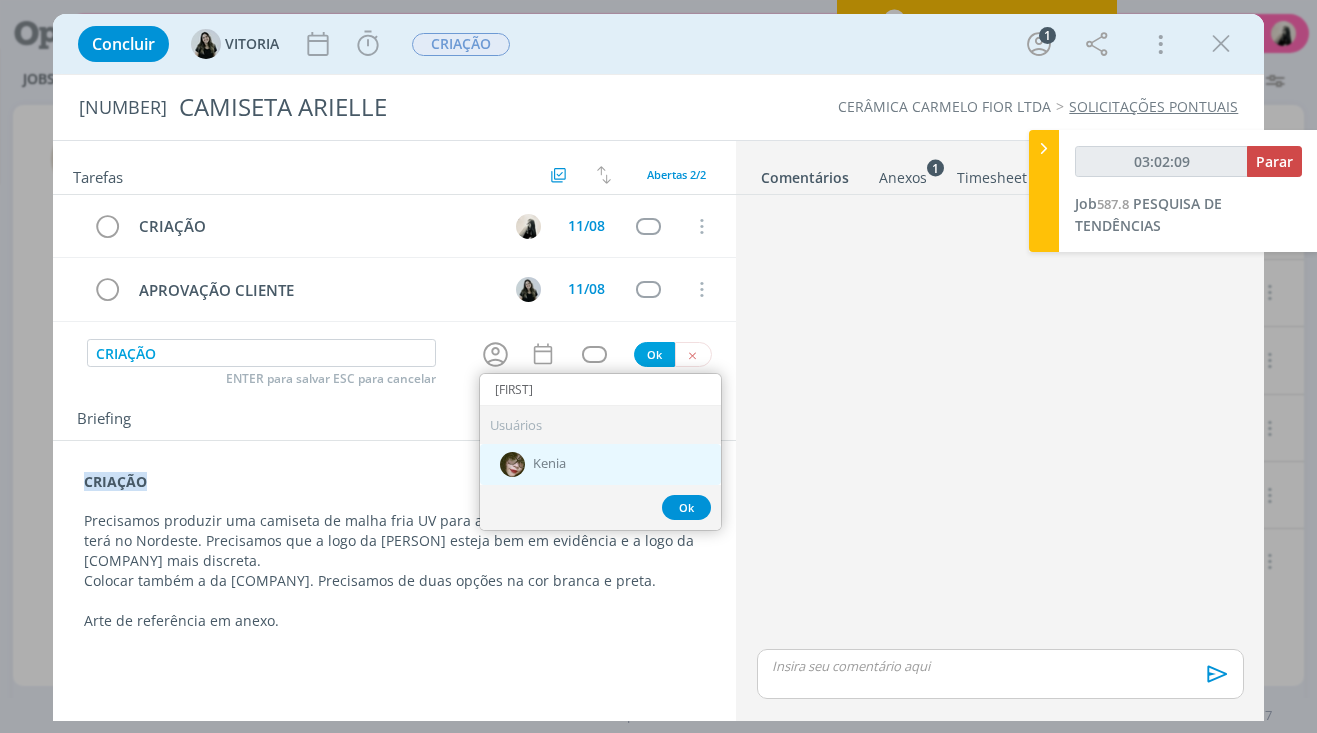 click on "Kenia" at bounding box center [600, 463] 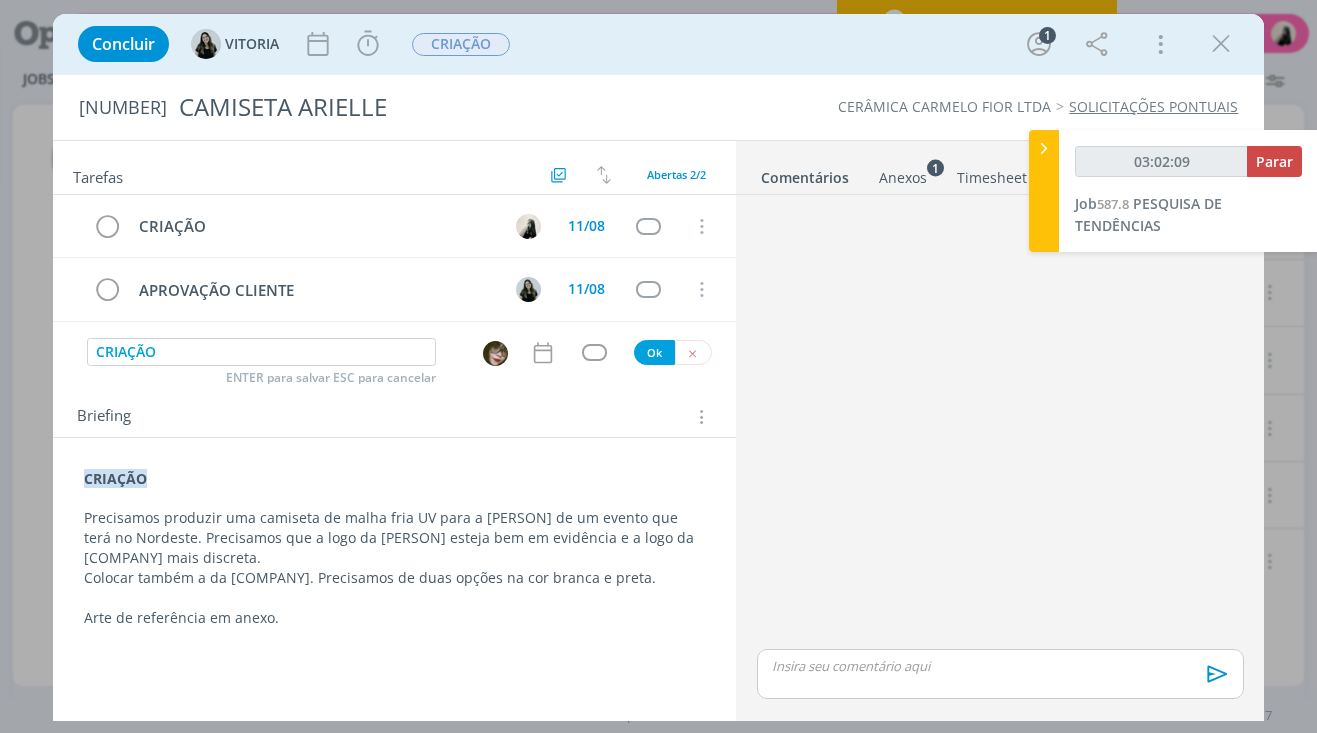 type on "03:02:10" 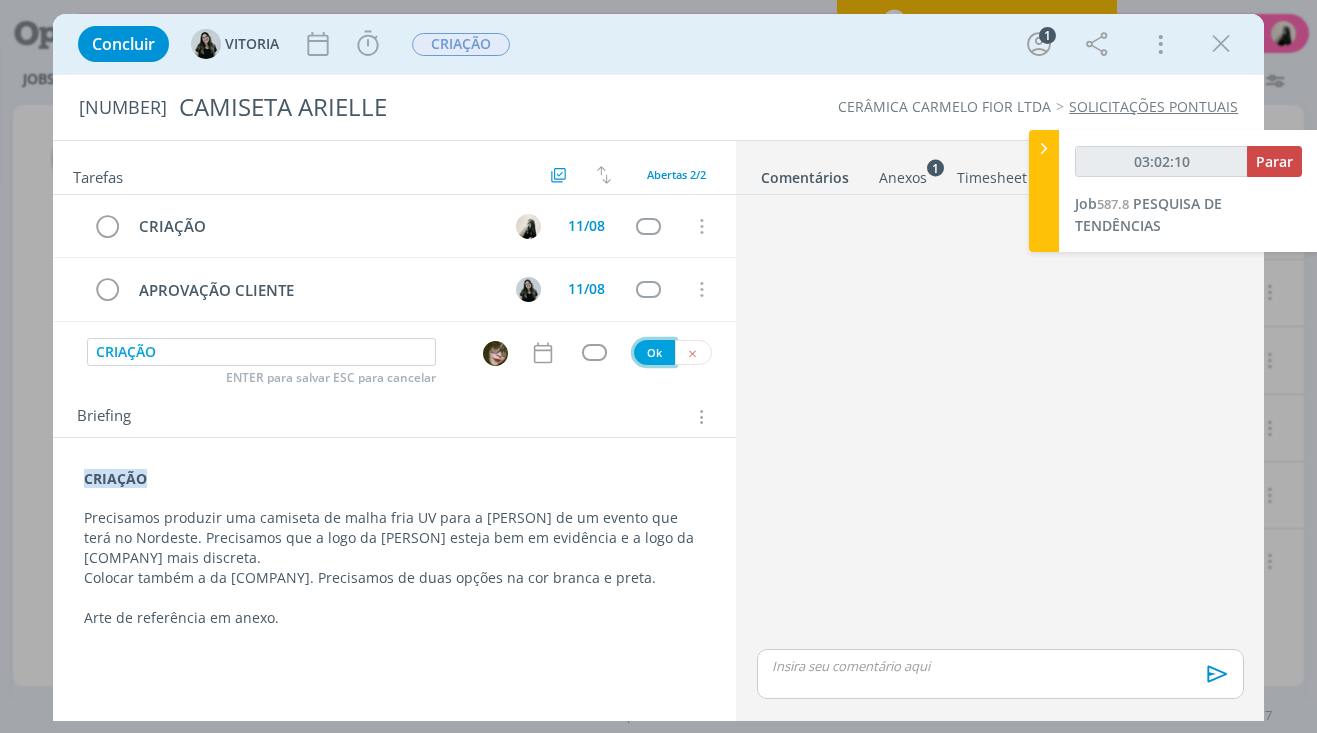 click on "Ok" at bounding box center (654, 352) 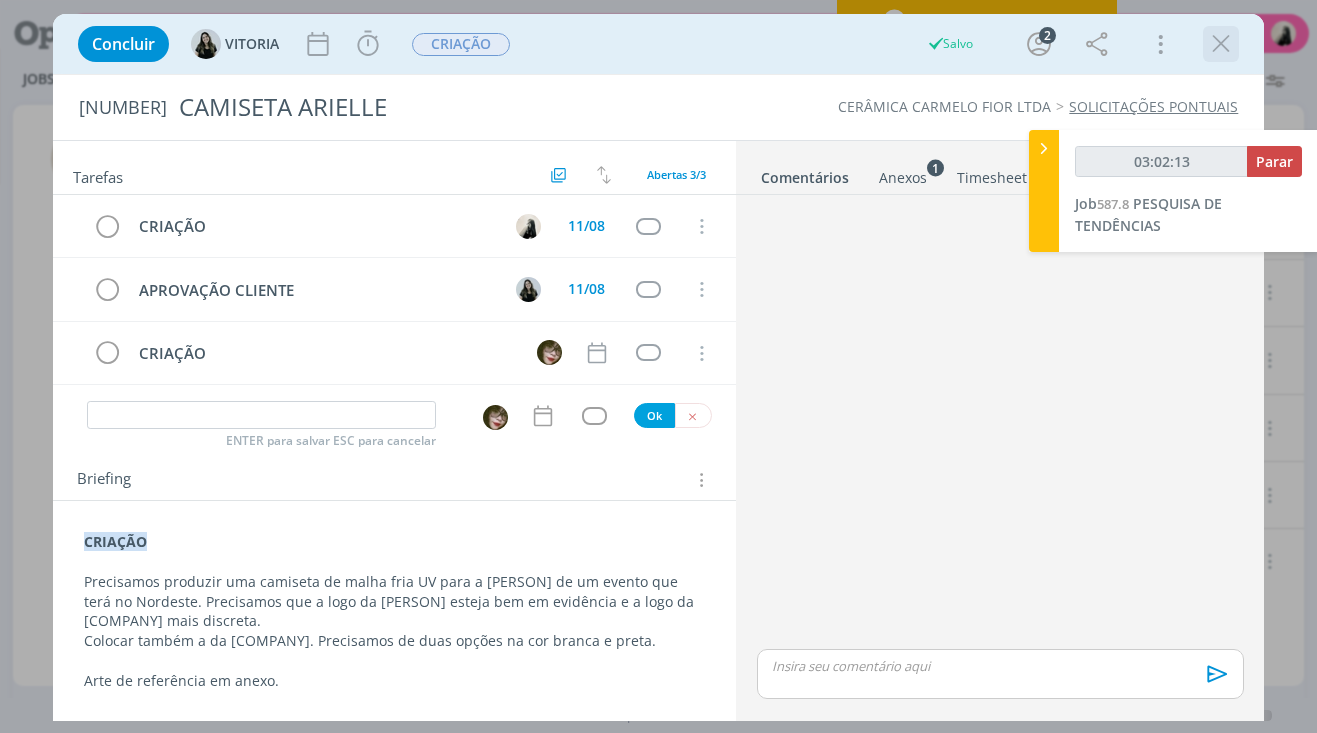 click at bounding box center (1221, 44) 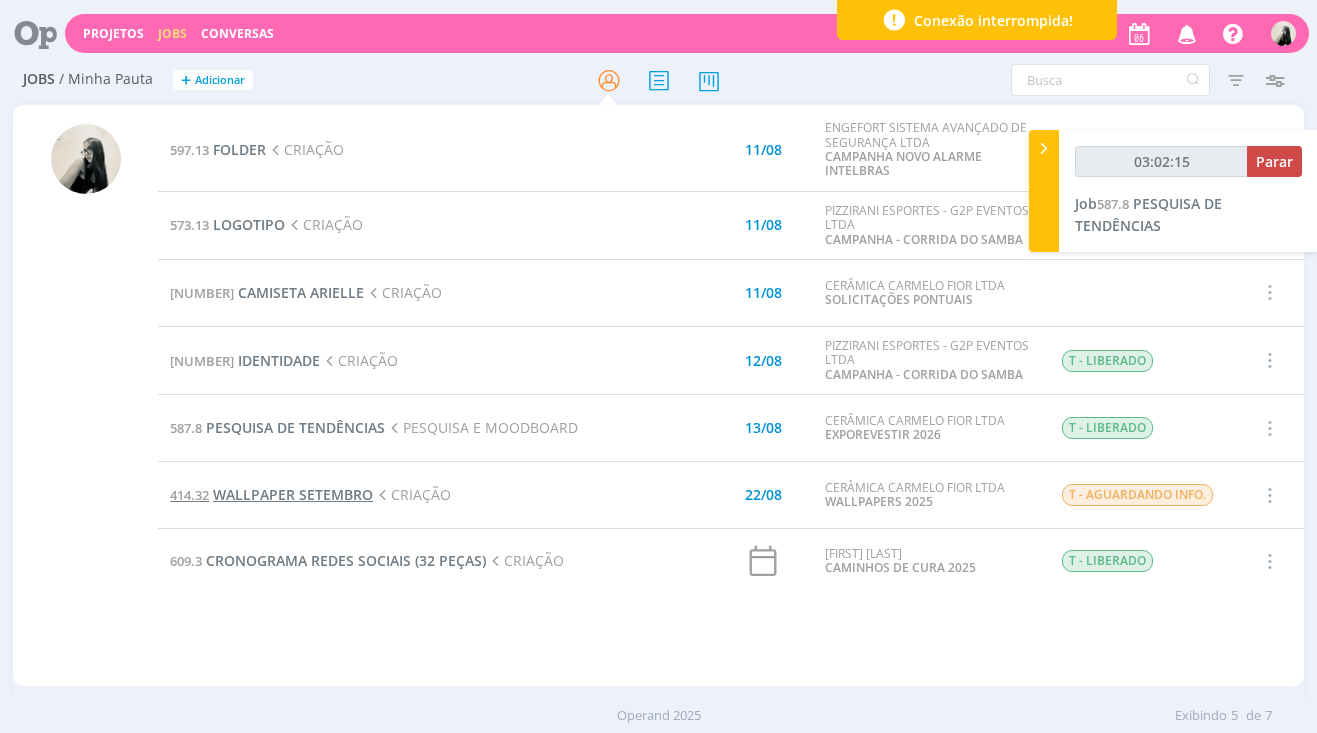 click on "WALLPAPER SETEMBRO" at bounding box center (293, 494) 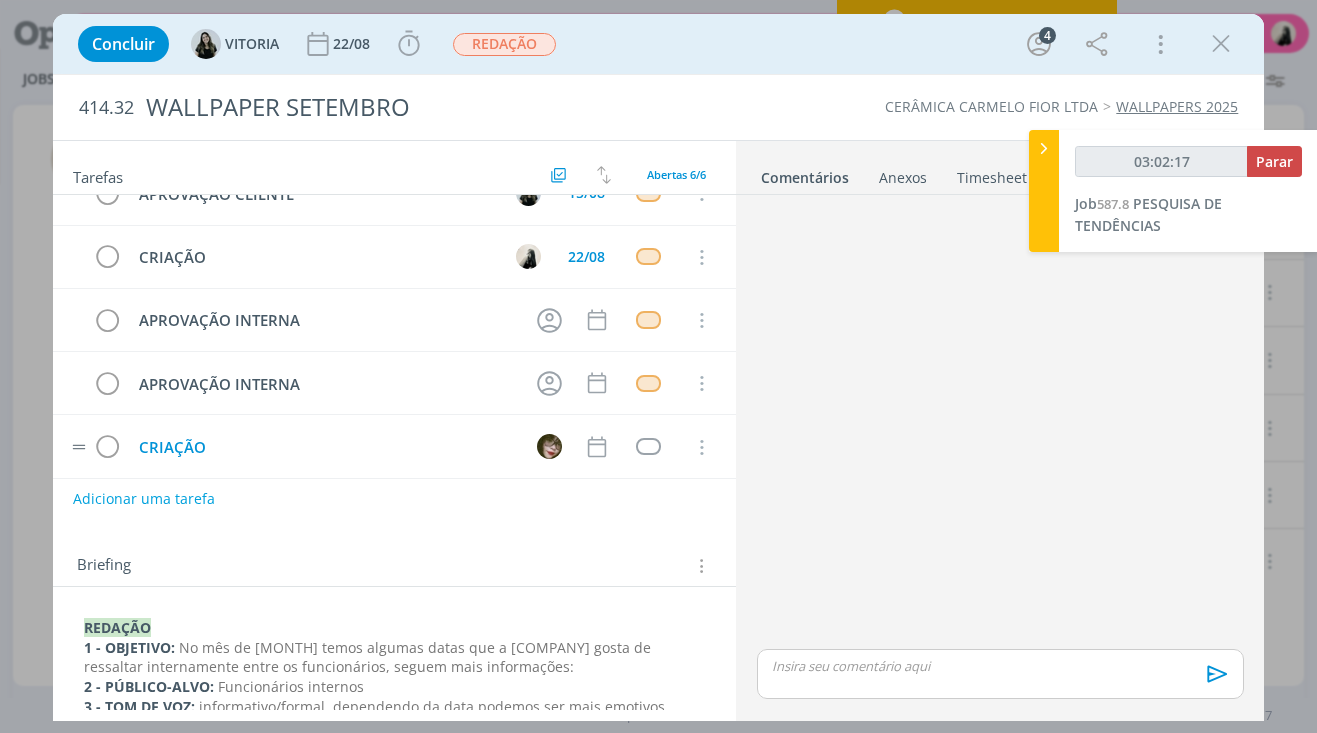 scroll, scrollTop: 110, scrollLeft: 0, axis: vertical 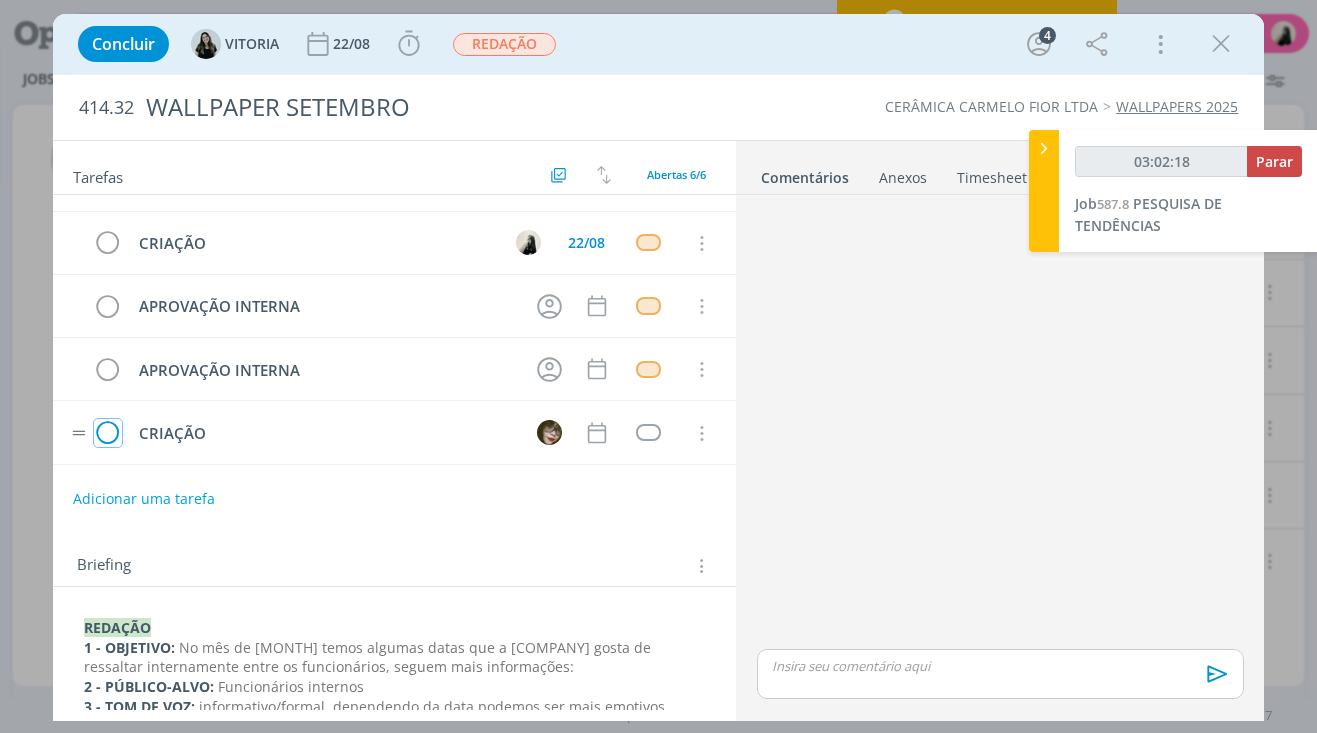 click at bounding box center [108, 434] 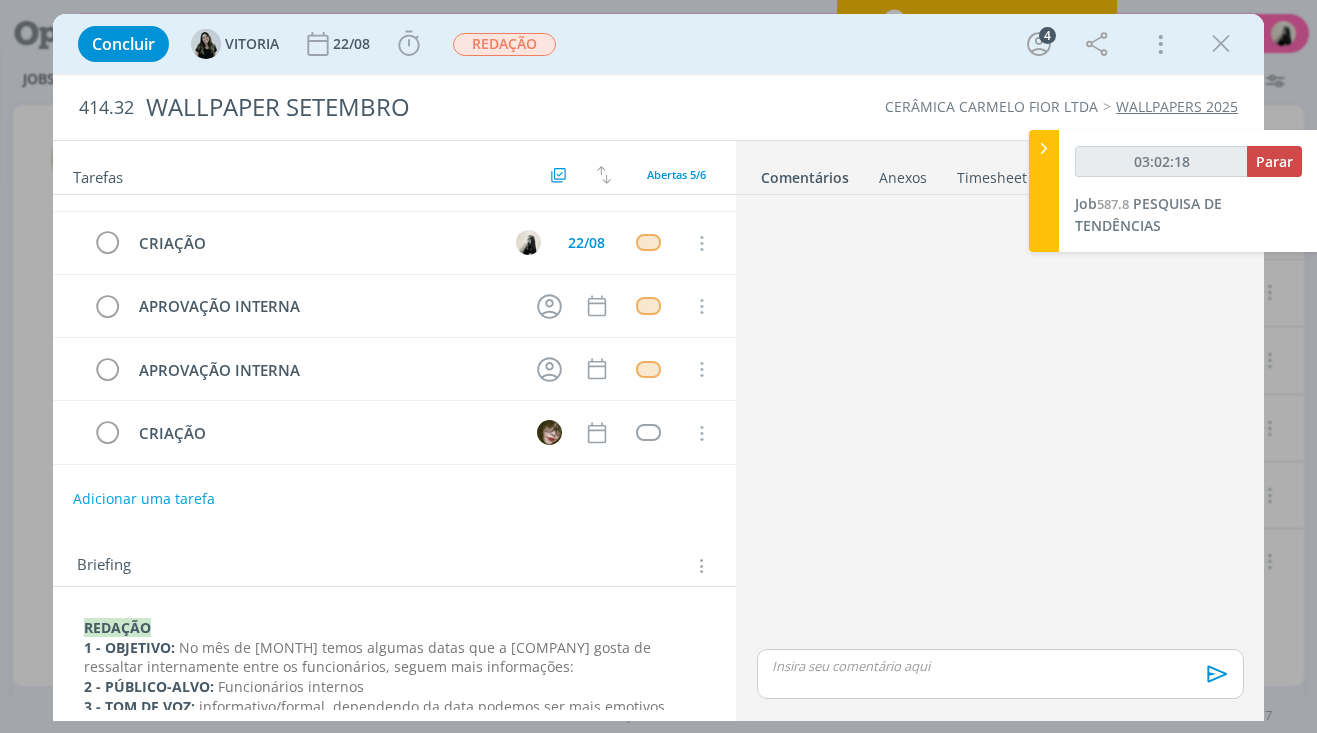 scroll, scrollTop: 108, scrollLeft: 0, axis: vertical 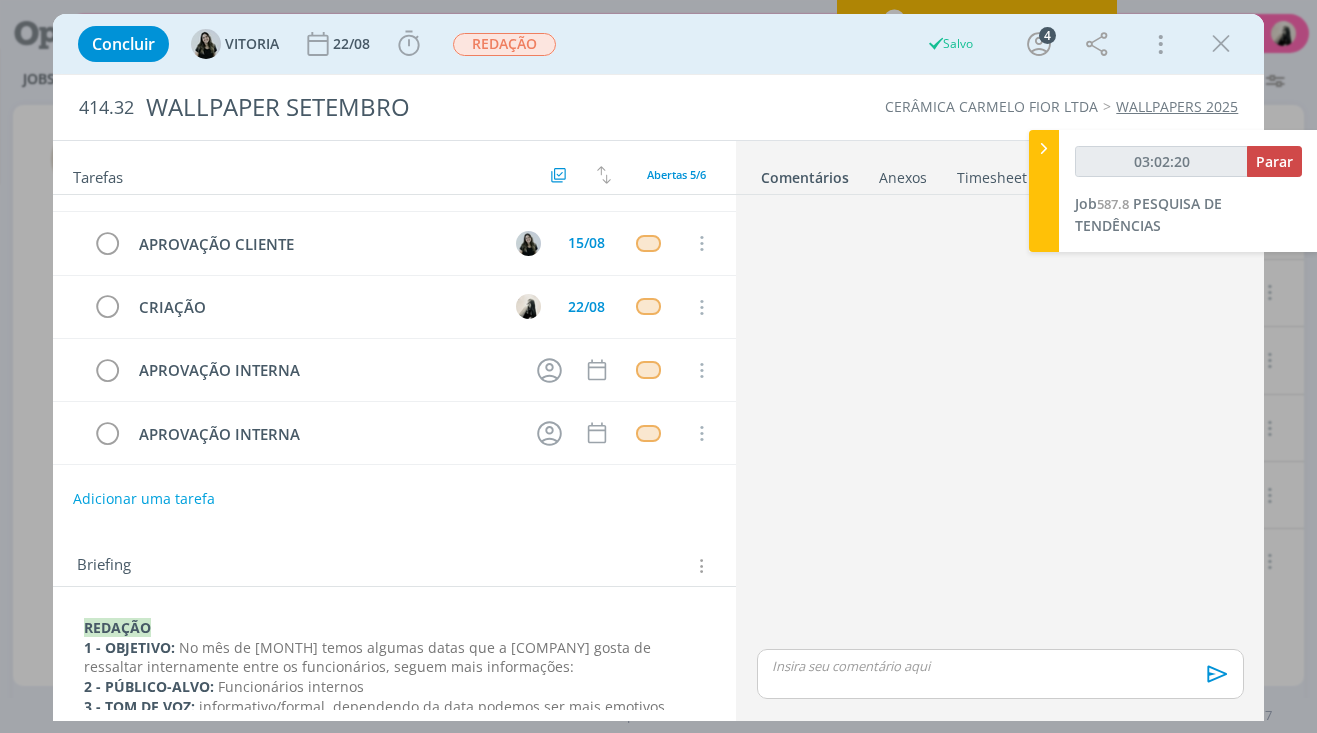 click at bounding box center [1221, 44] 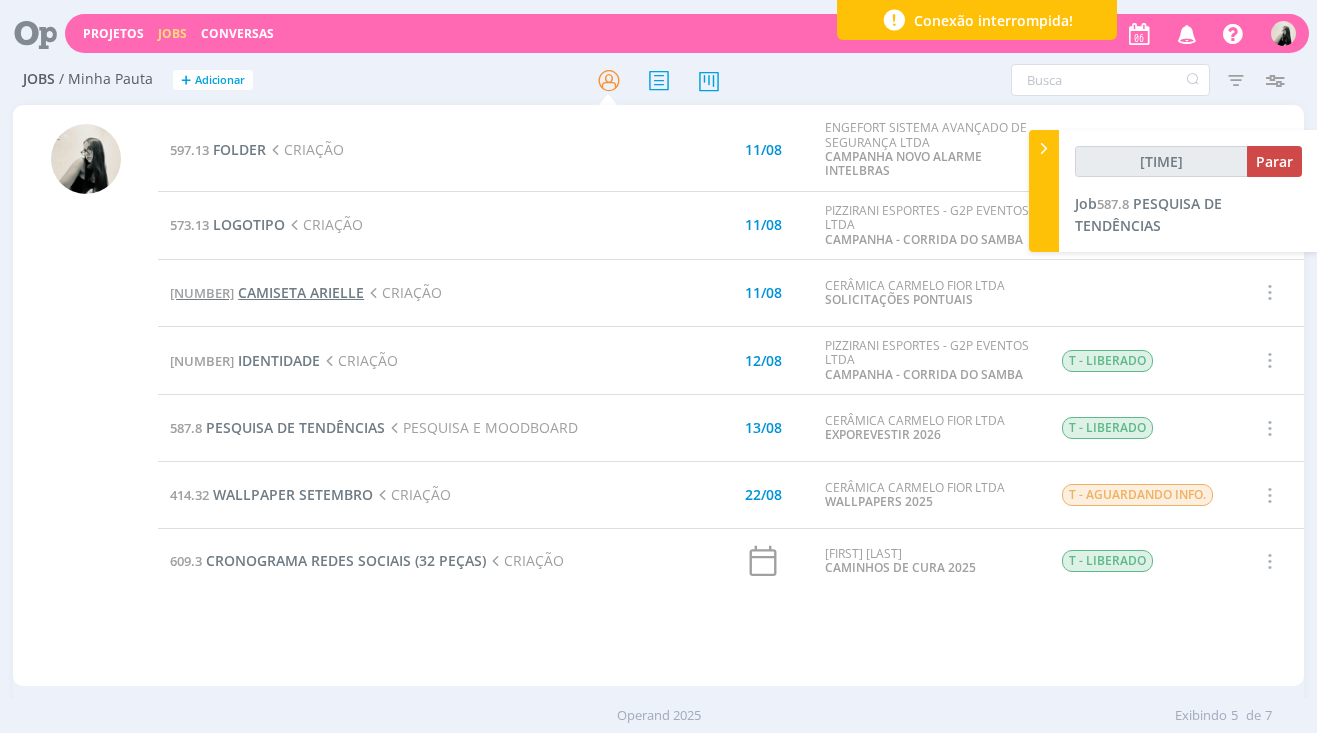 click on "CAMISETA ARIELLE" at bounding box center [301, 292] 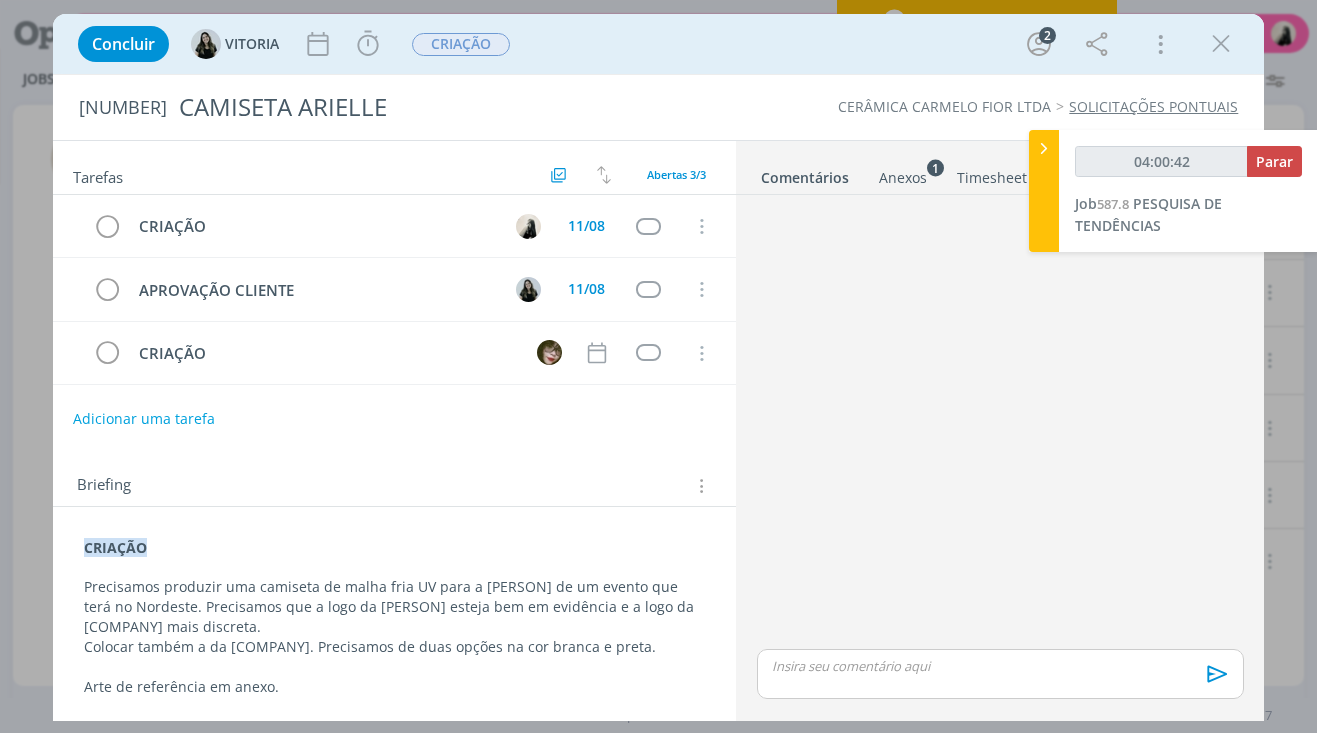scroll, scrollTop: 2, scrollLeft: 0, axis: vertical 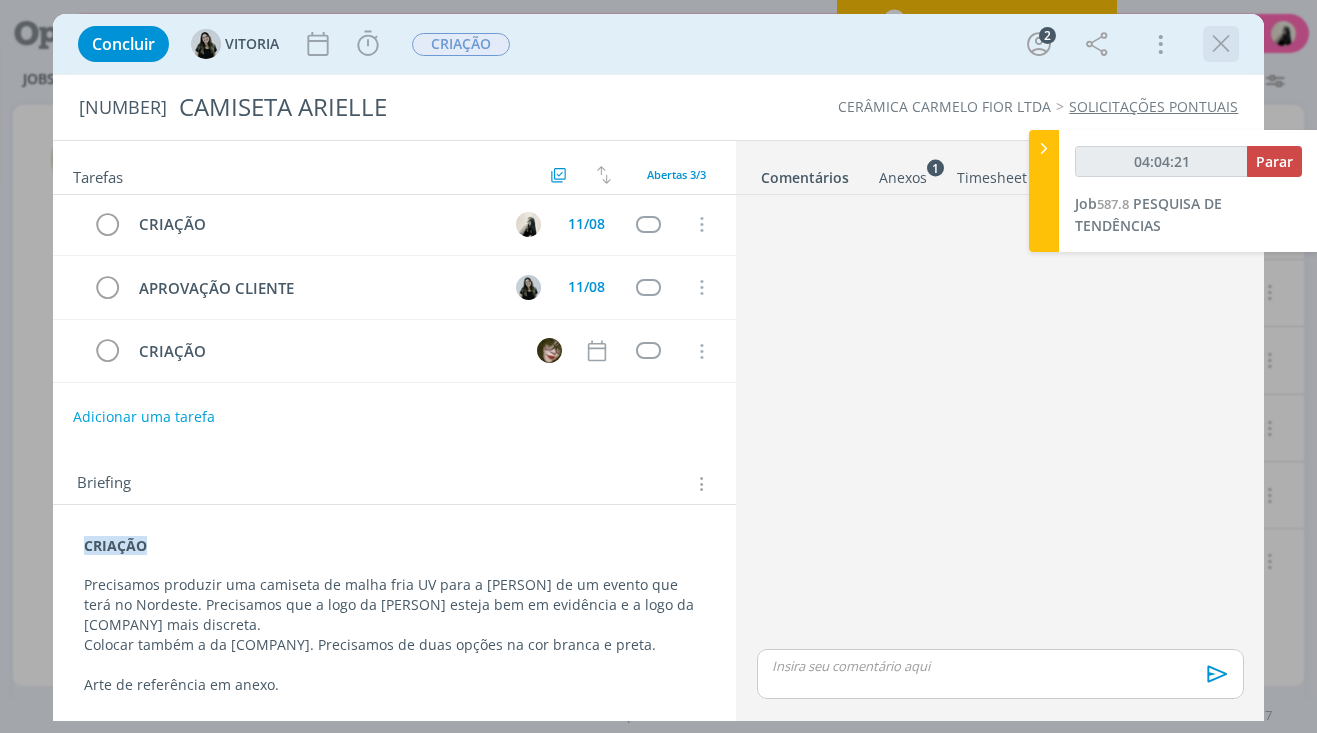 click at bounding box center [1221, 44] 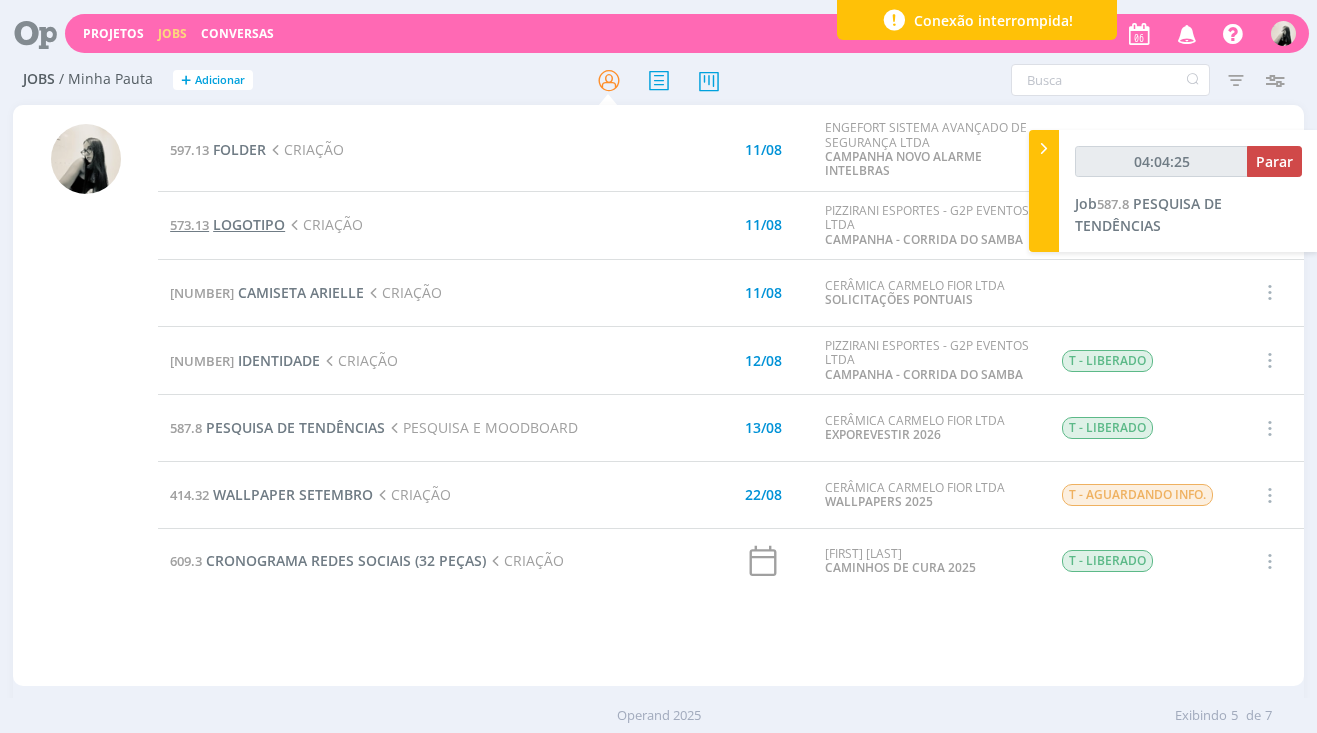 click on "LOGOTIPO" at bounding box center (249, 224) 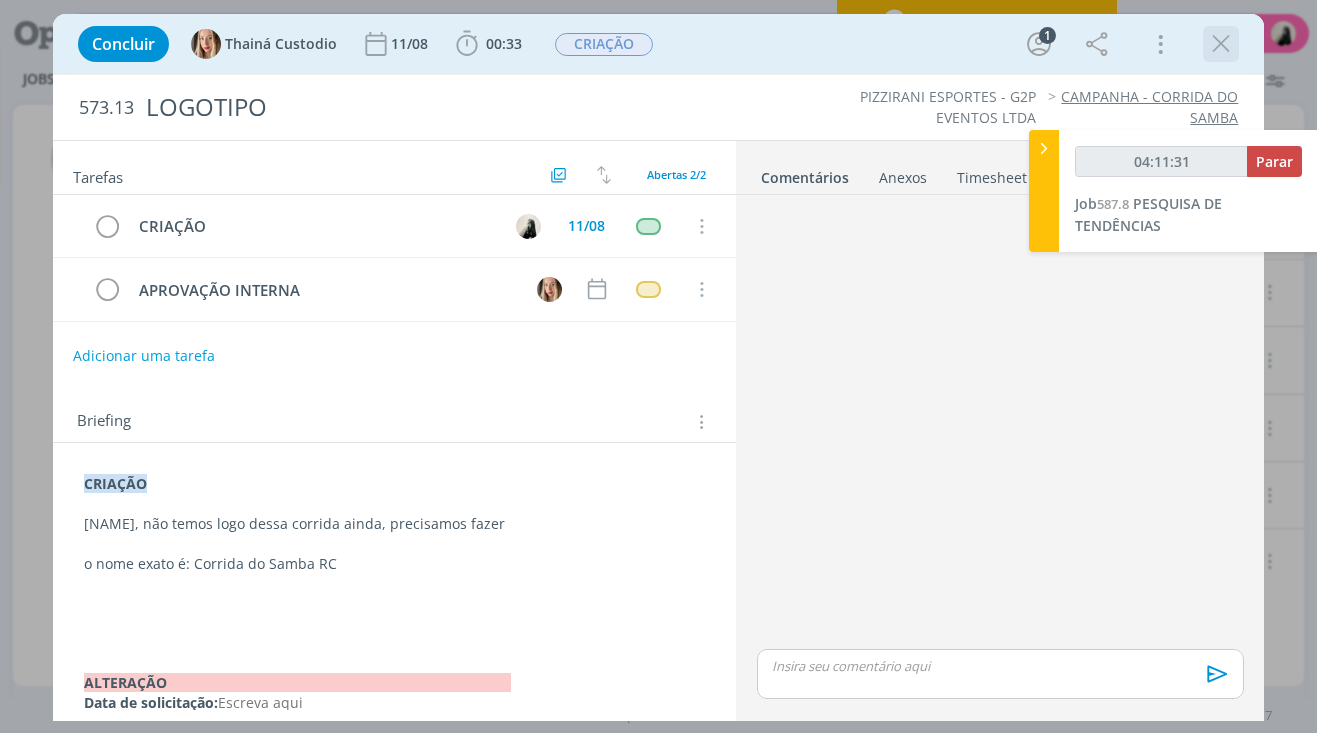 click at bounding box center (1221, 44) 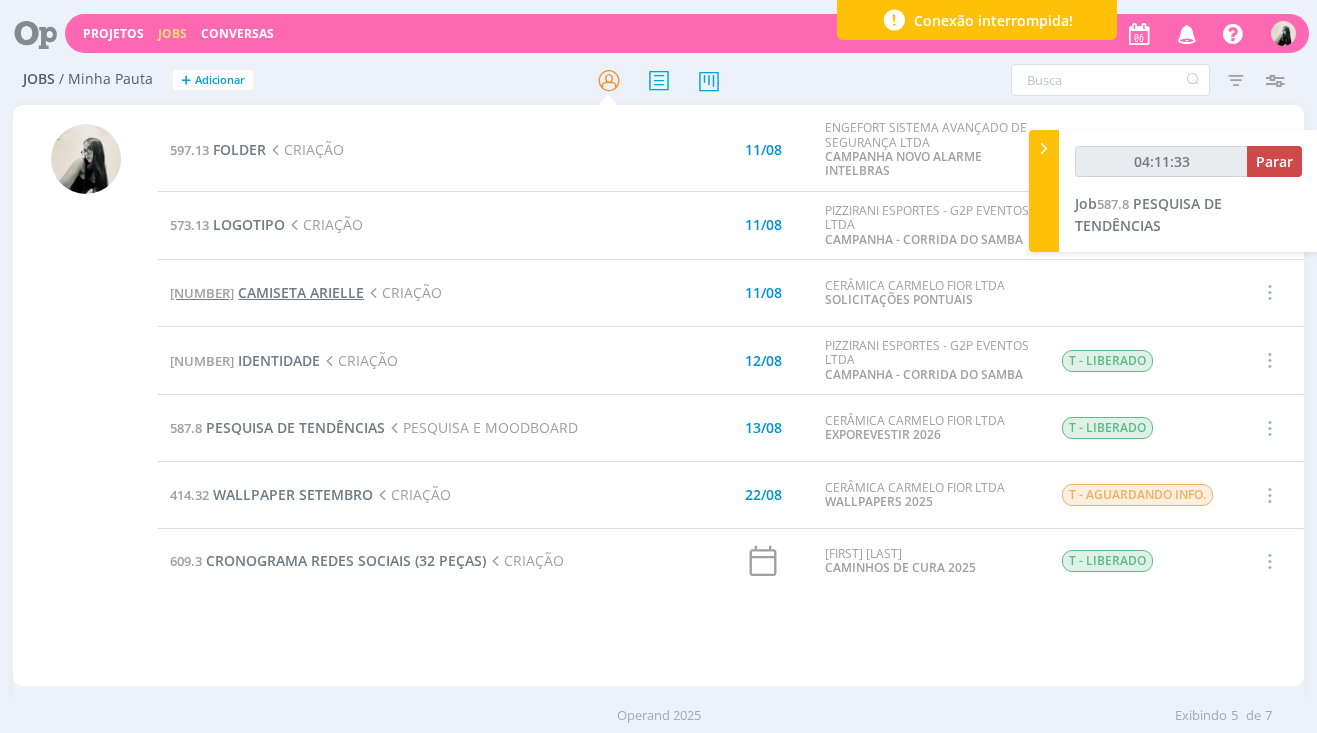 click on "CAMISETA ARIELLE" at bounding box center [301, 292] 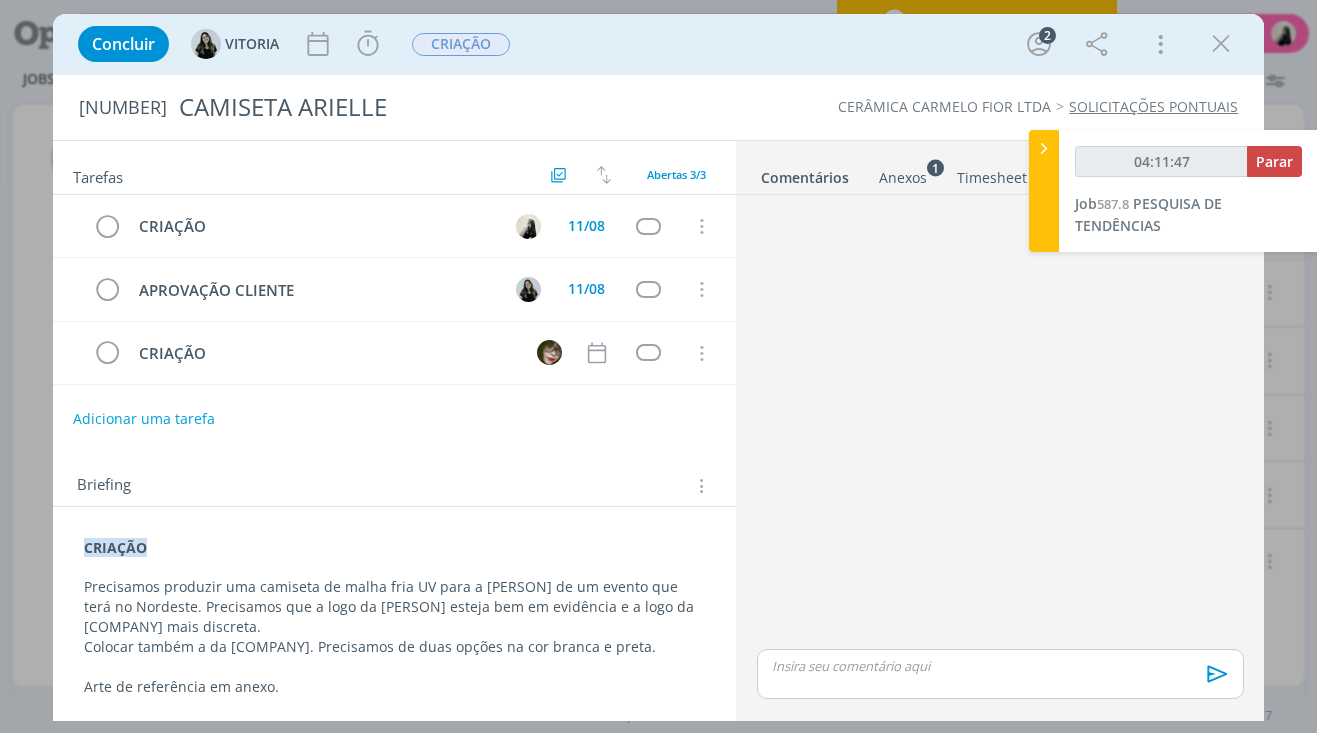 scroll, scrollTop: 2, scrollLeft: 0, axis: vertical 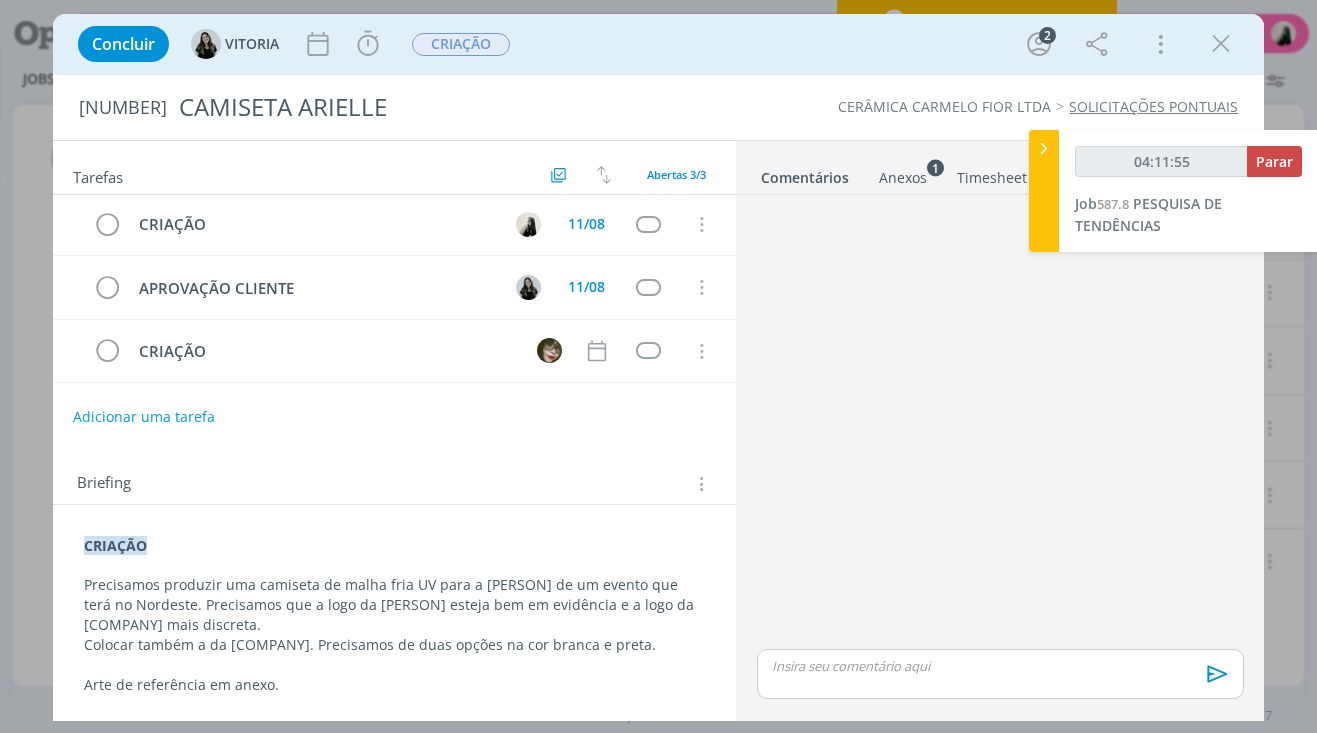 click on "Anexos
1" at bounding box center (903, 173) 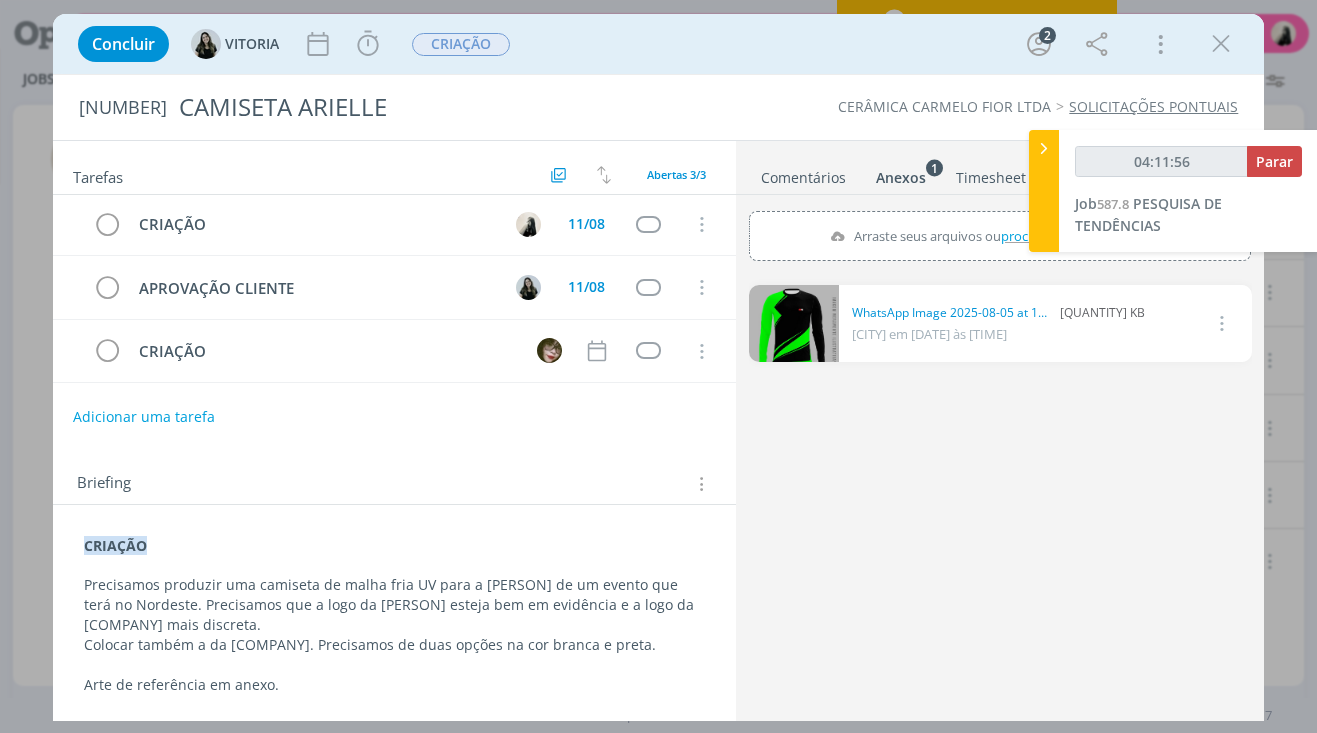 click on "Comentários" at bounding box center (803, 173) 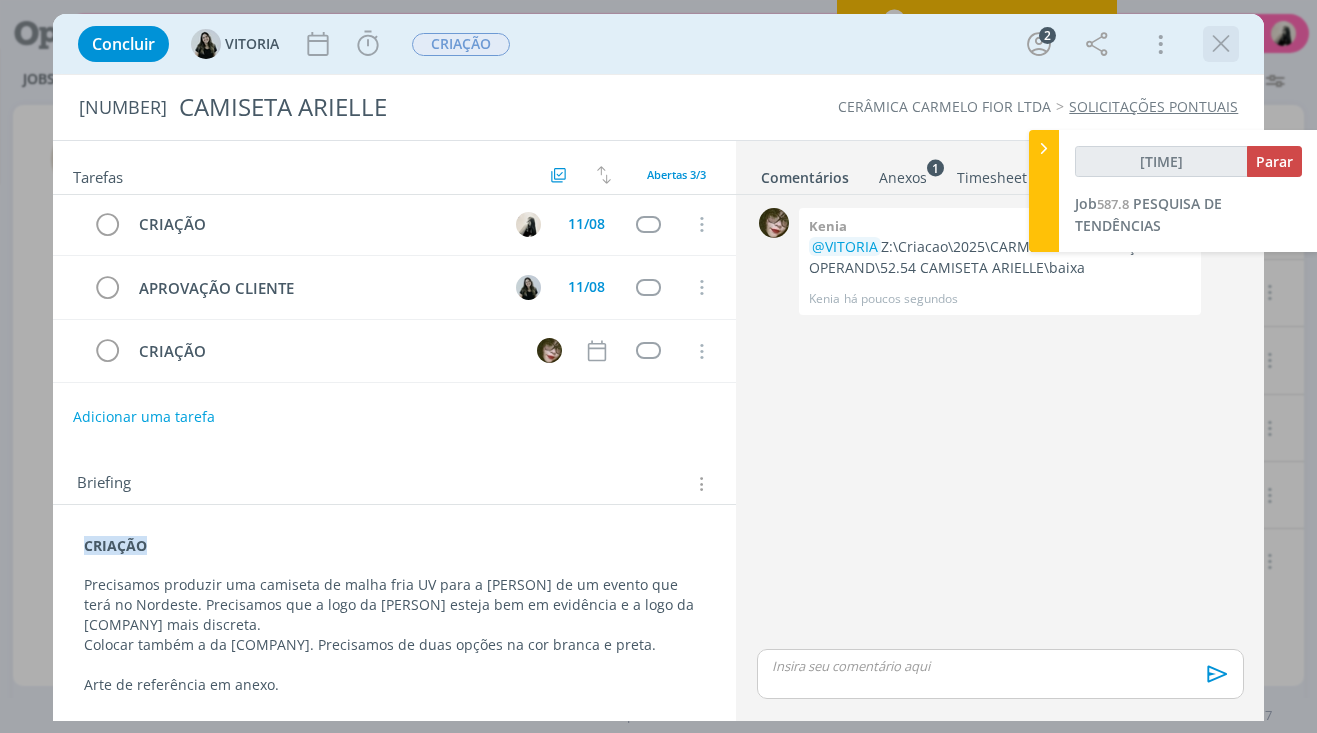 click at bounding box center [1221, 44] 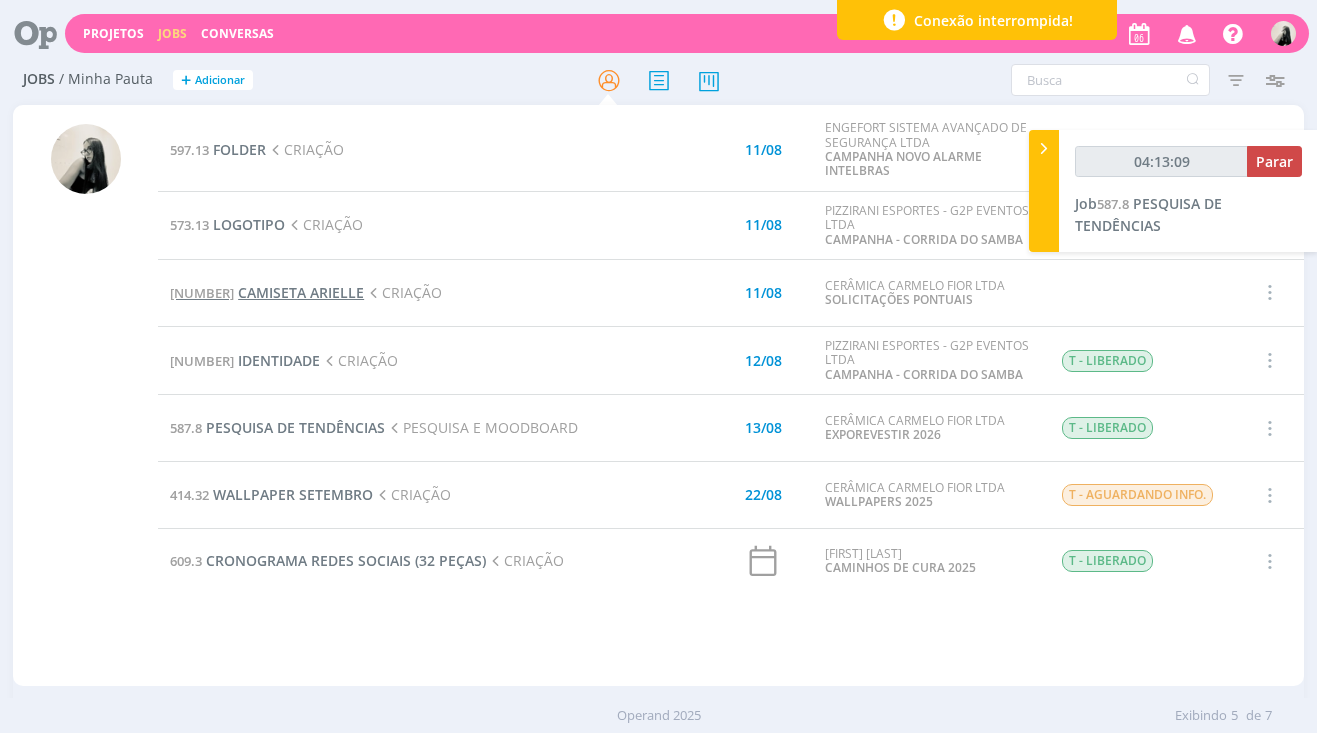 click on "CAMISETA ARIELLE" at bounding box center (301, 292) 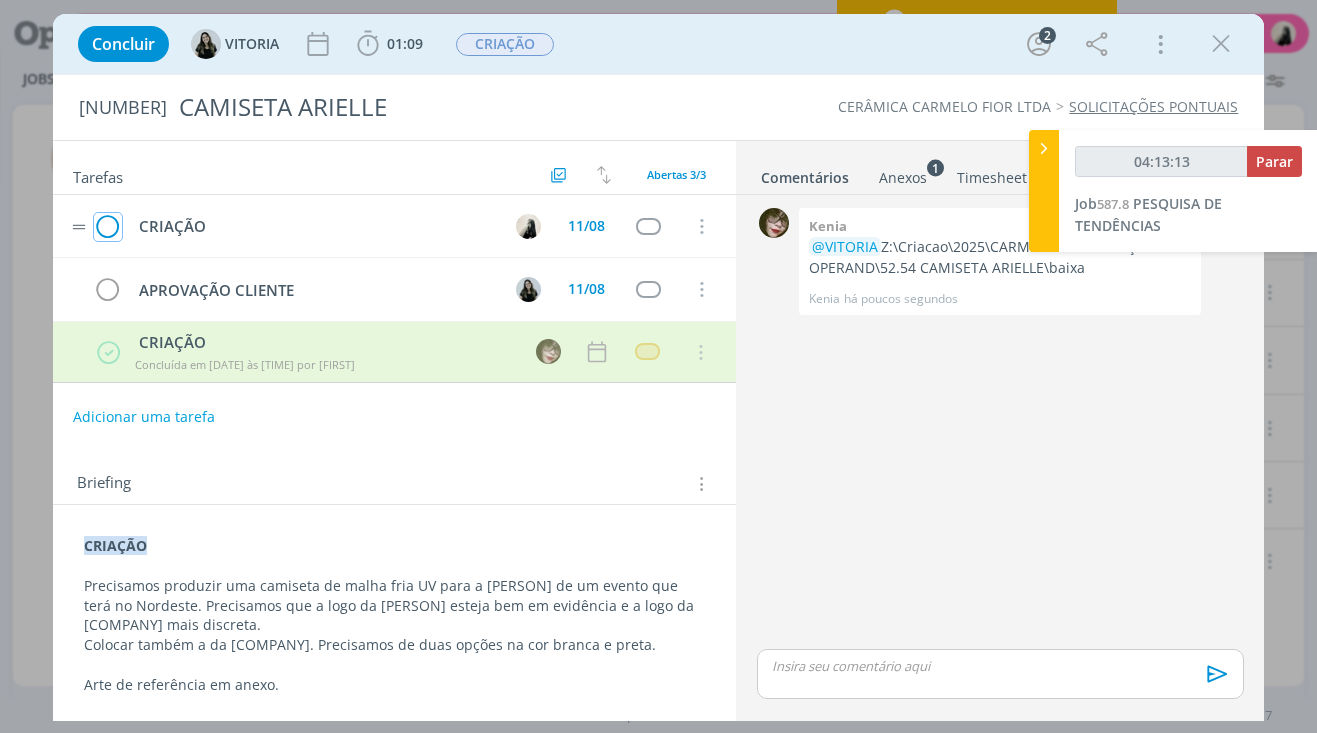 click at bounding box center [108, 227] 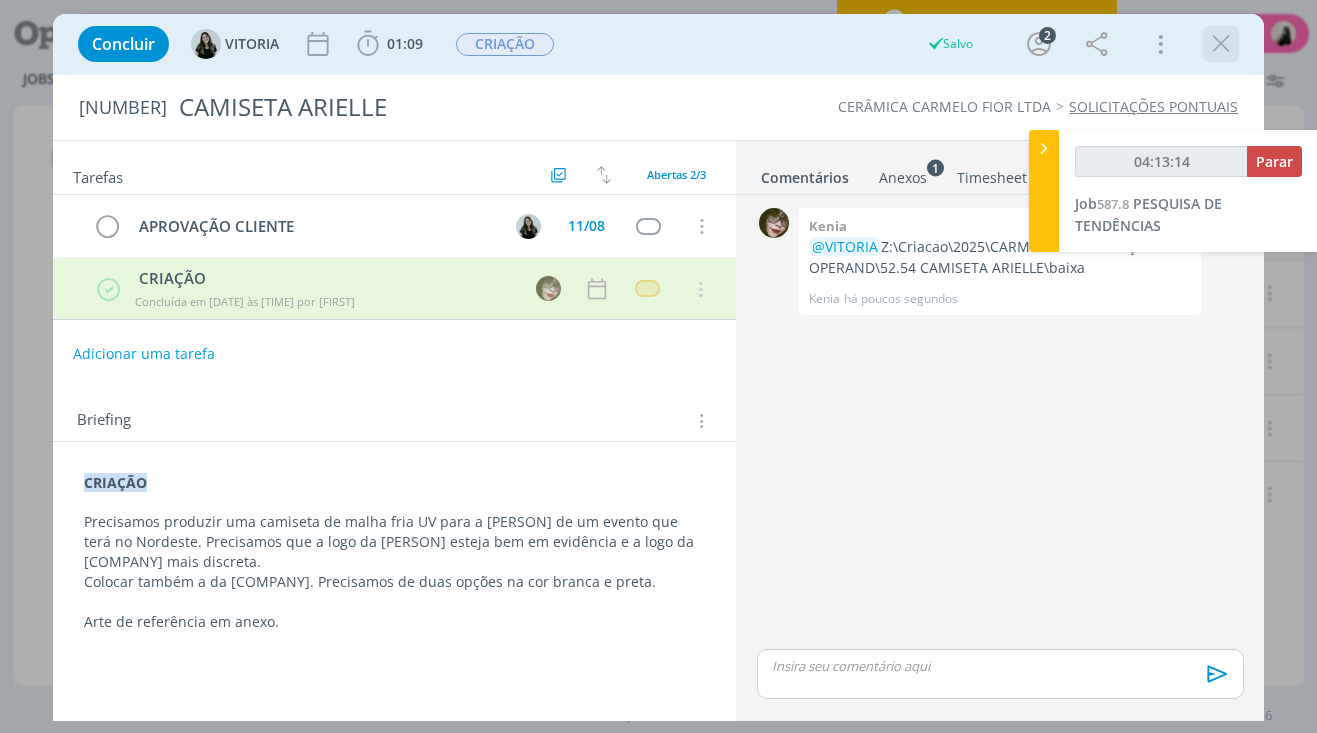 click at bounding box center (1221, 44) 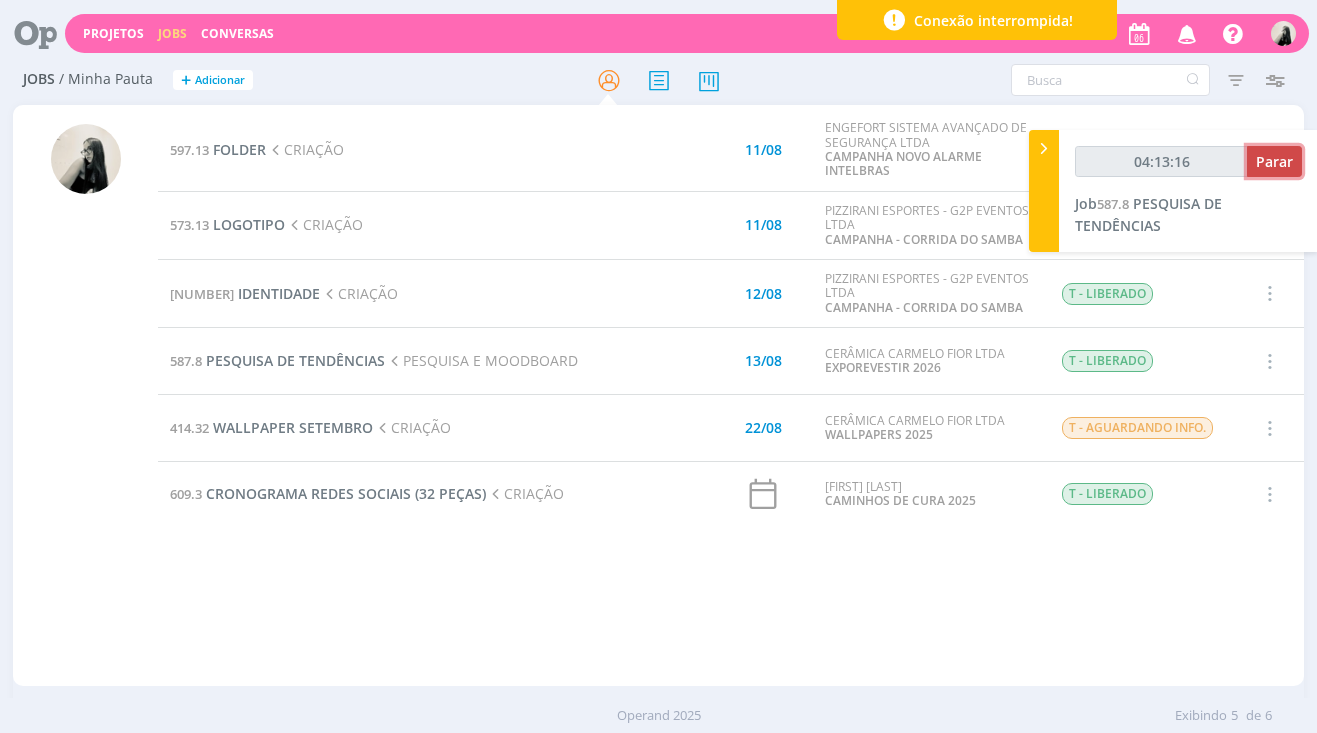 click on "Parar" at bounding box center (1274, 161) 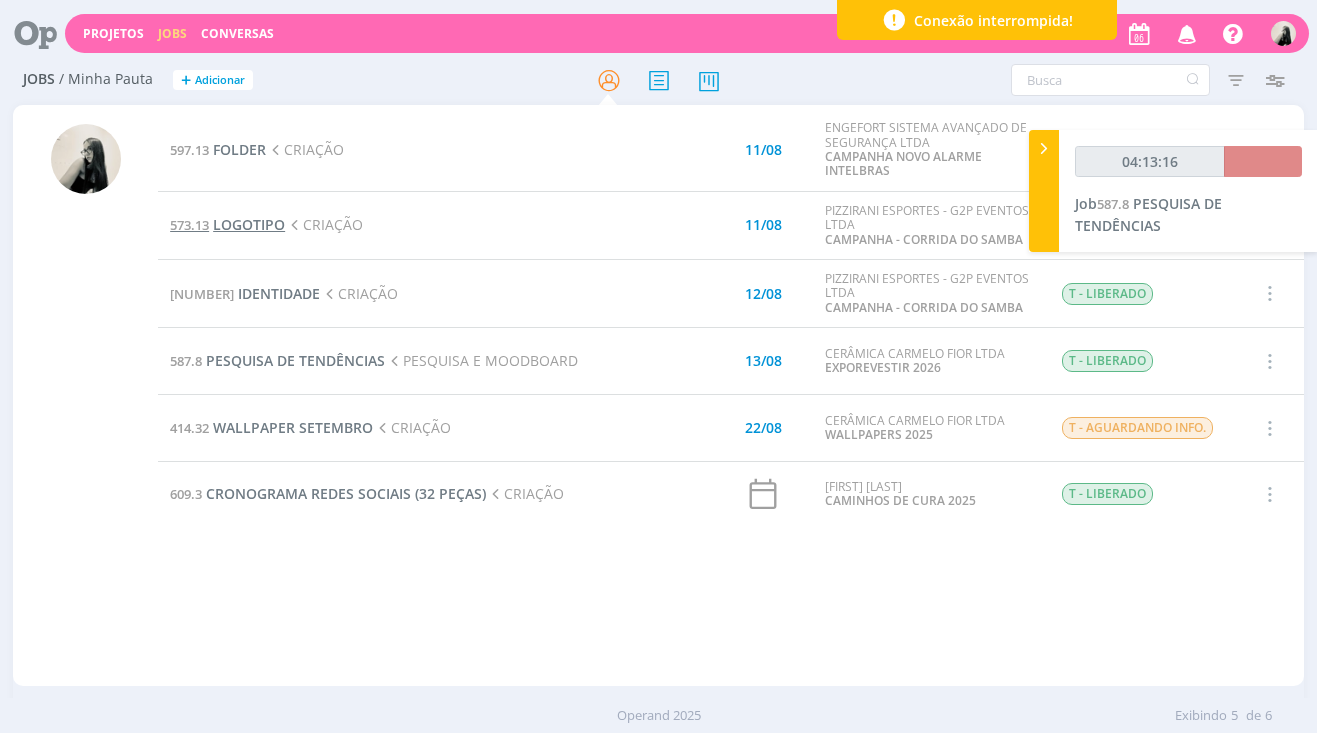 type on "04:14:00" 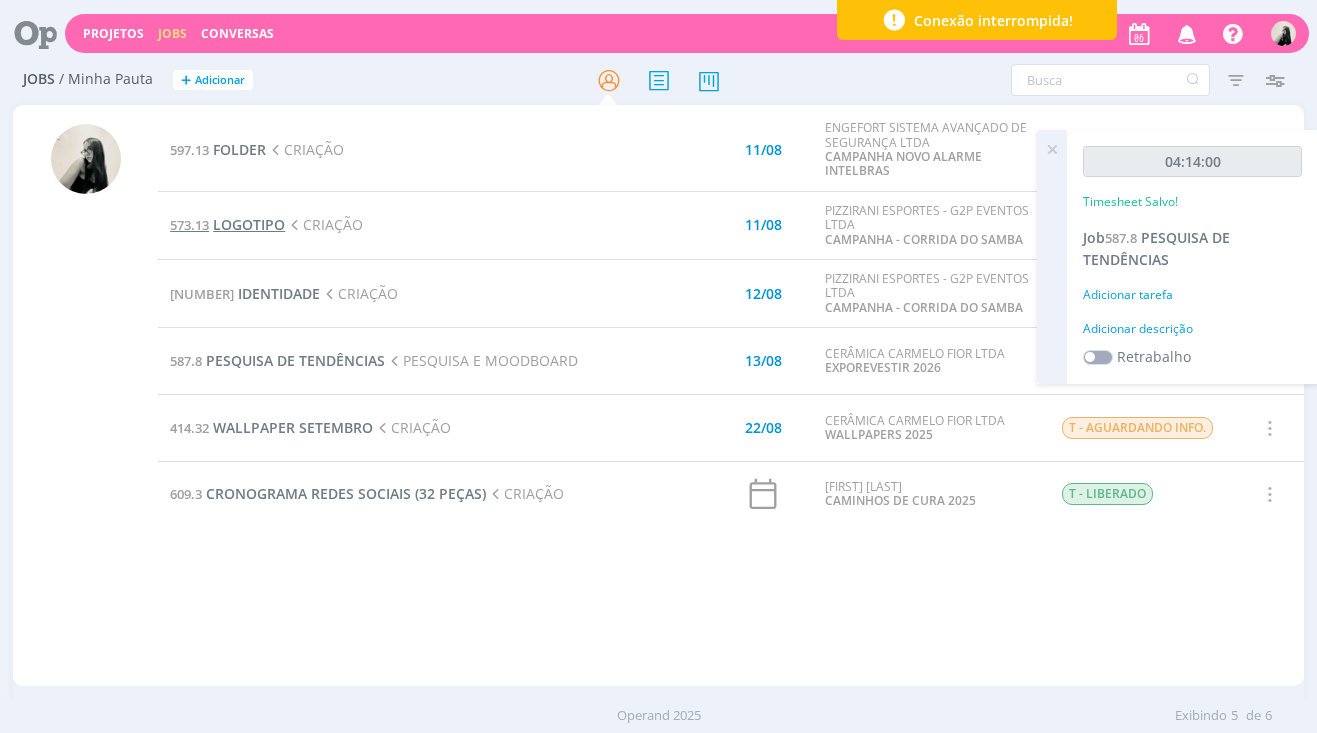click on "LOGOTIPO" at bounding box center [249, 224] 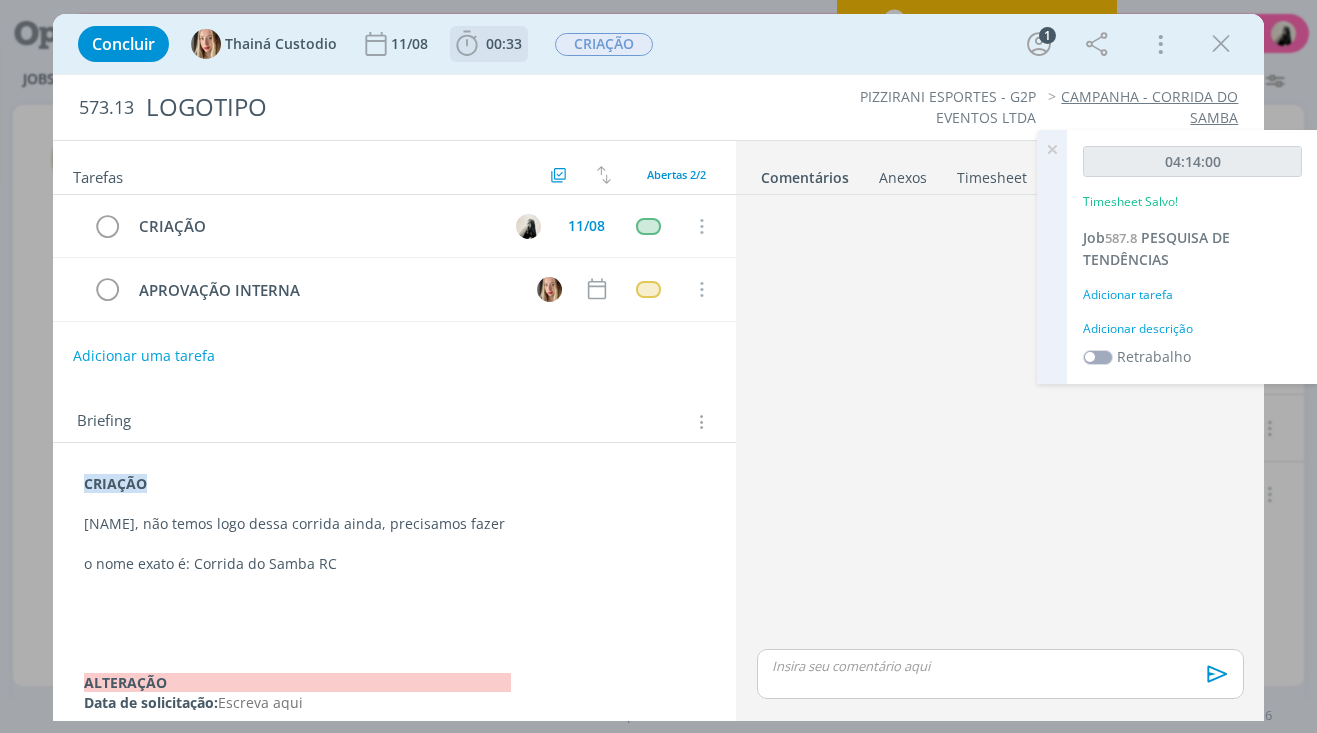 click on "00:33" at bounding box center [504, 43] 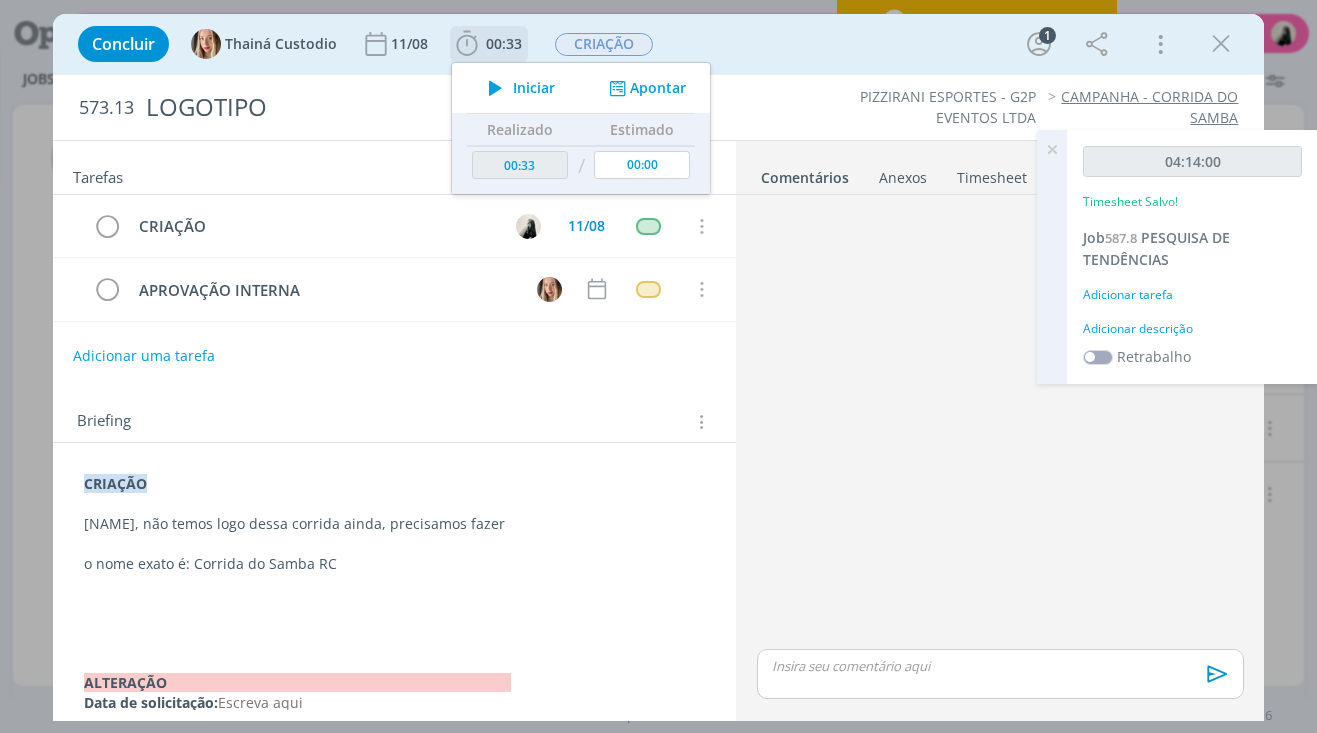 click at bounding box center [495, 88] 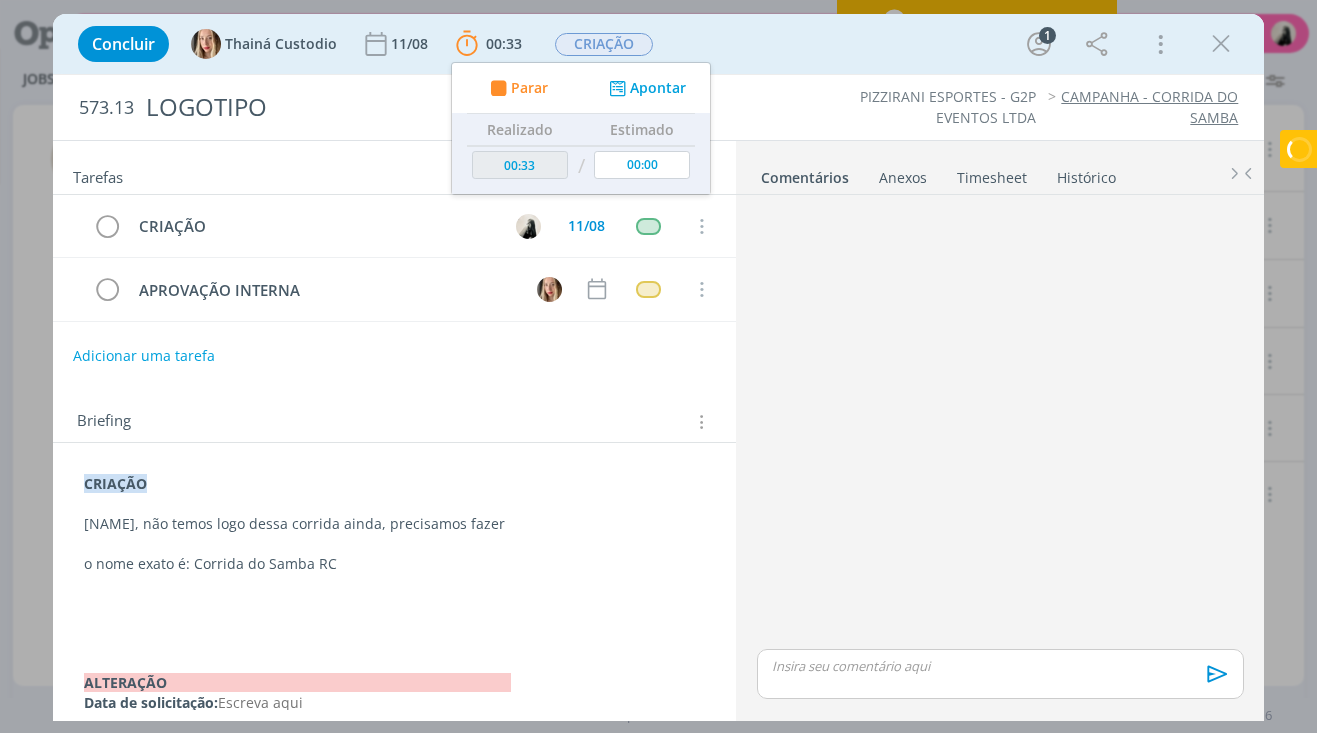 type 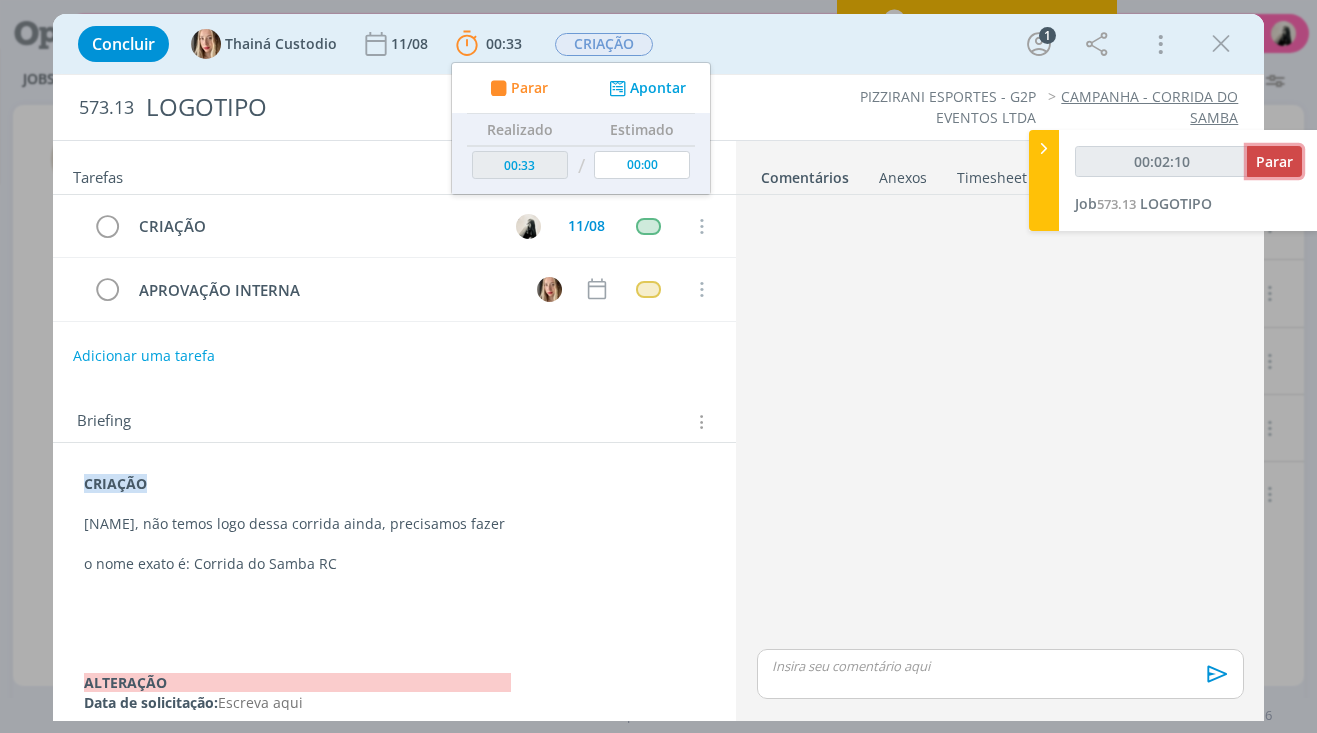 click on "Parar" at bounding box center (1274, 161) 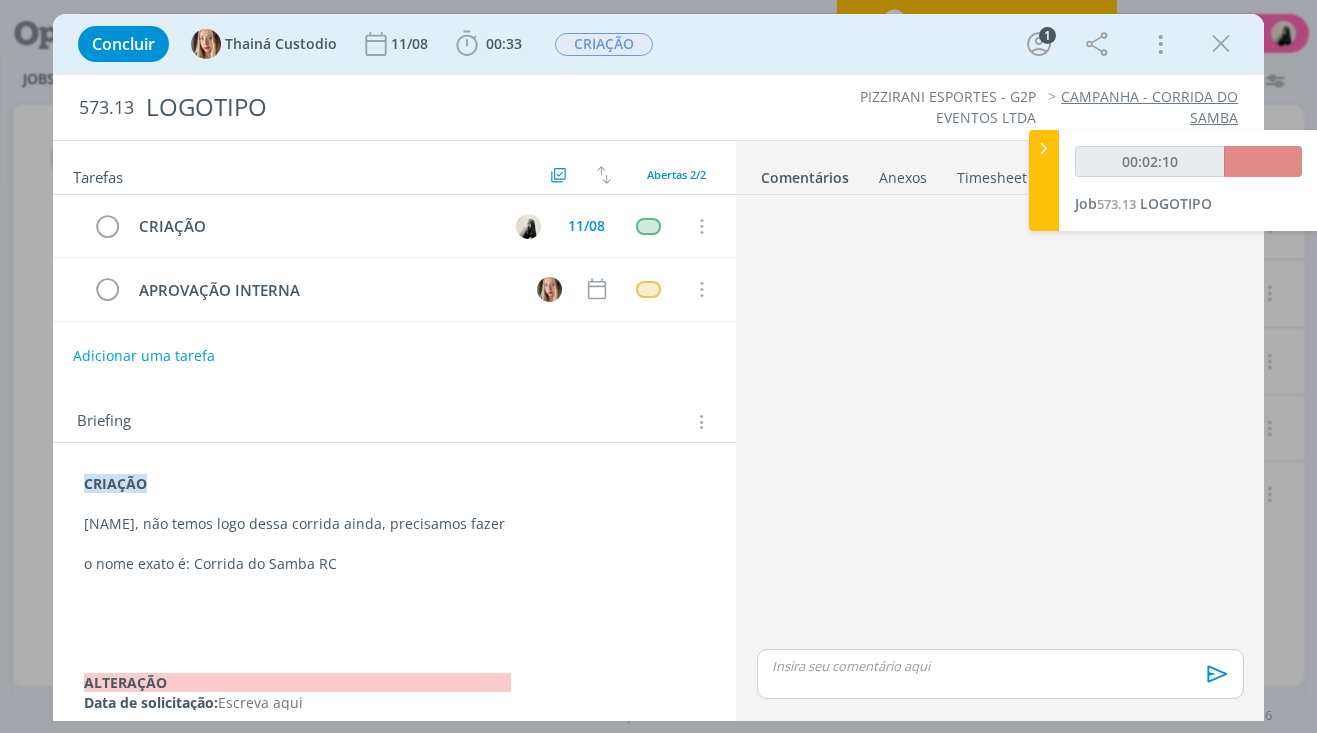 type on "00:03:00" 